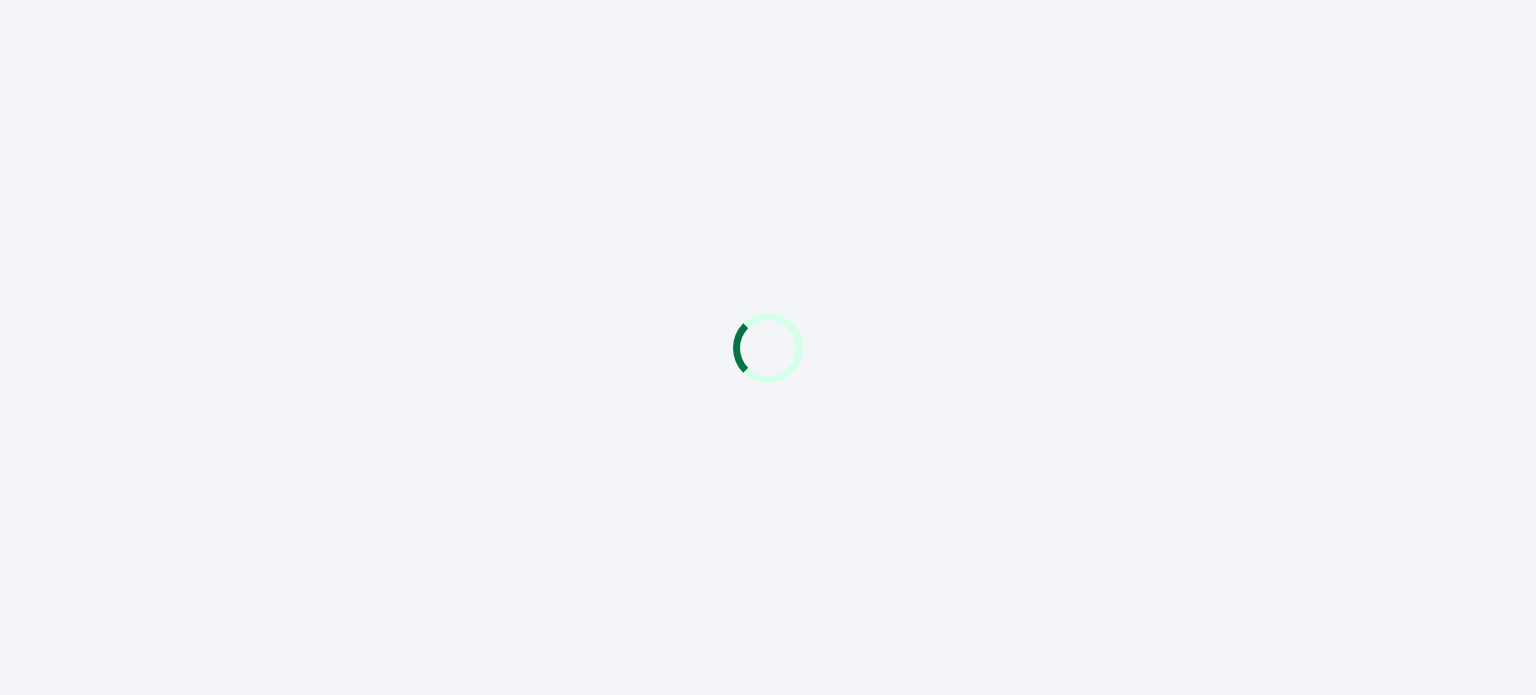 scroll, scrollTop: 0, scrollLeft: 0, axis: both 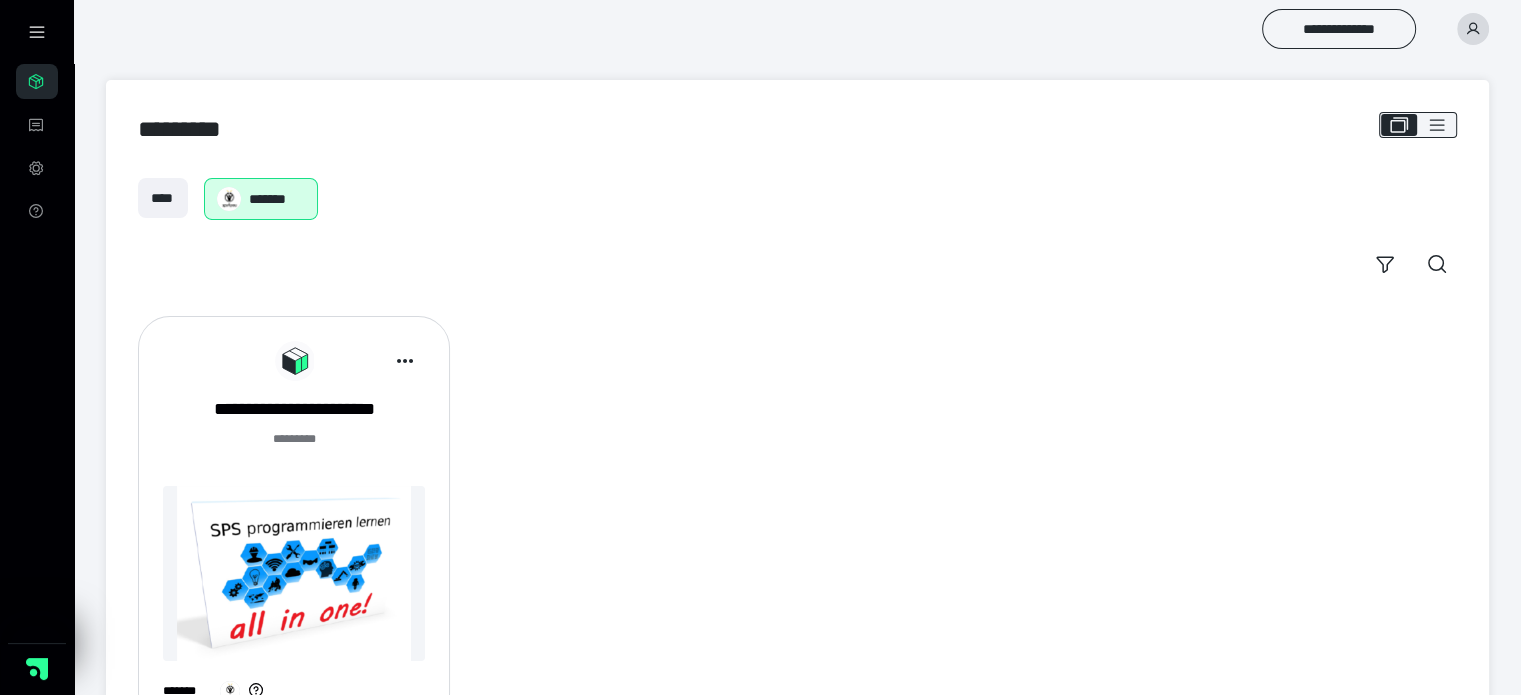 click at bounding box center (294, 573) 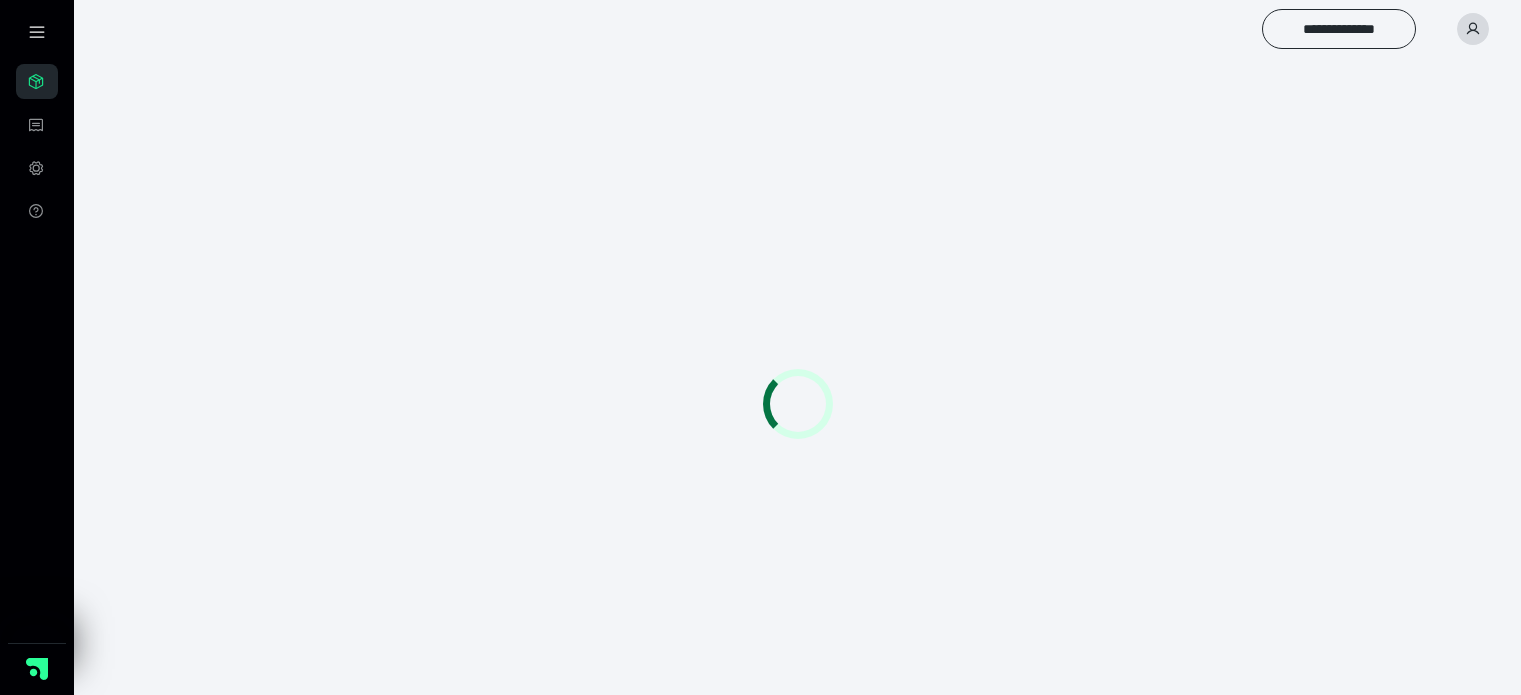 scroll, scrollTop: 0, scrollLeft: 0, axis: both 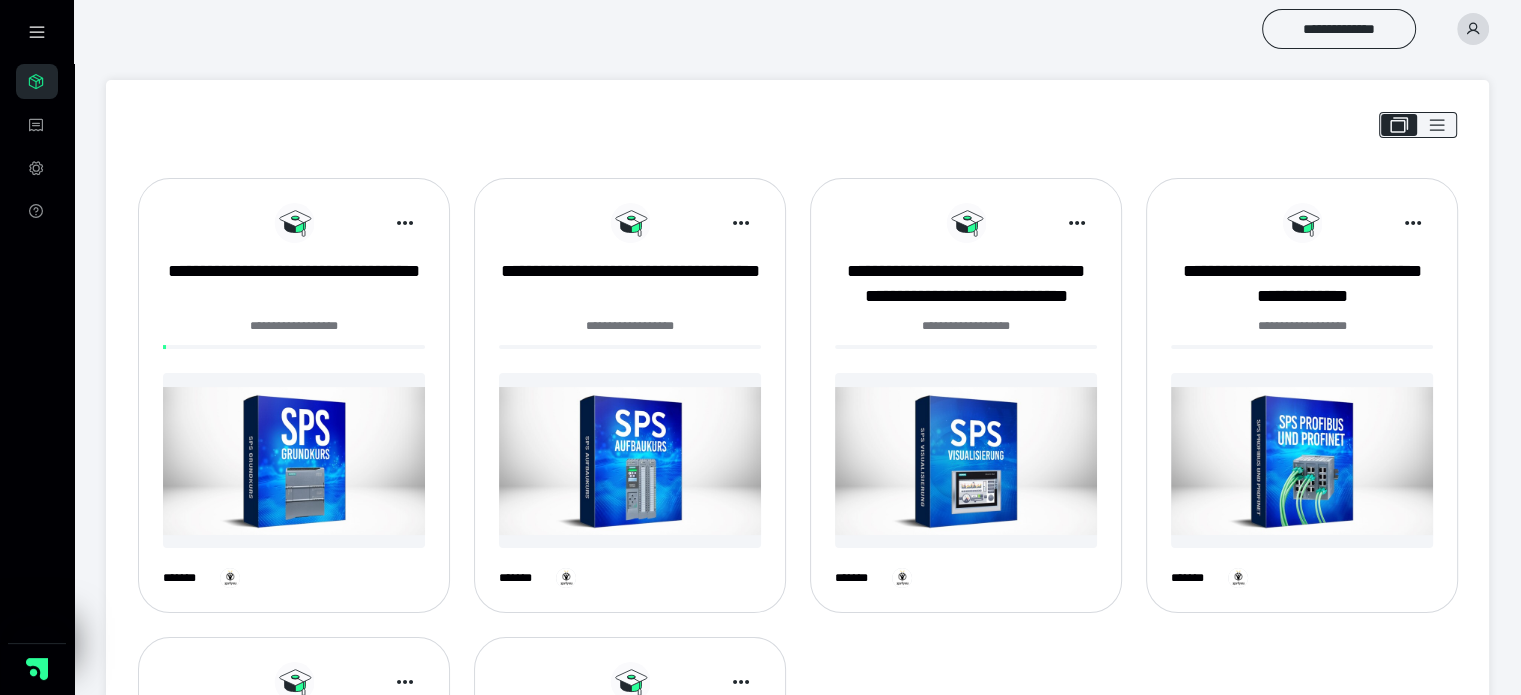 click at bounding box center [630, 460] 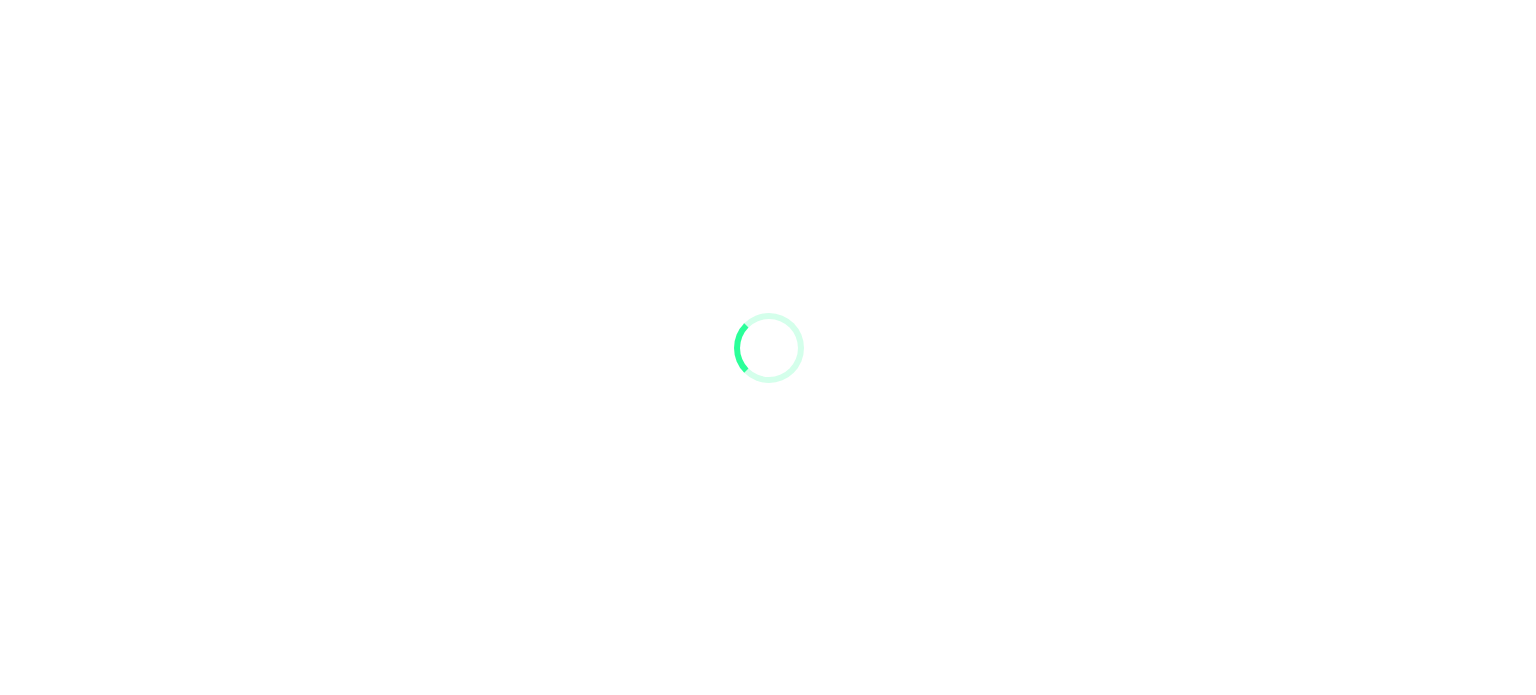 scroll, scrollTop: 0, scrollLeft: 0, axis: both 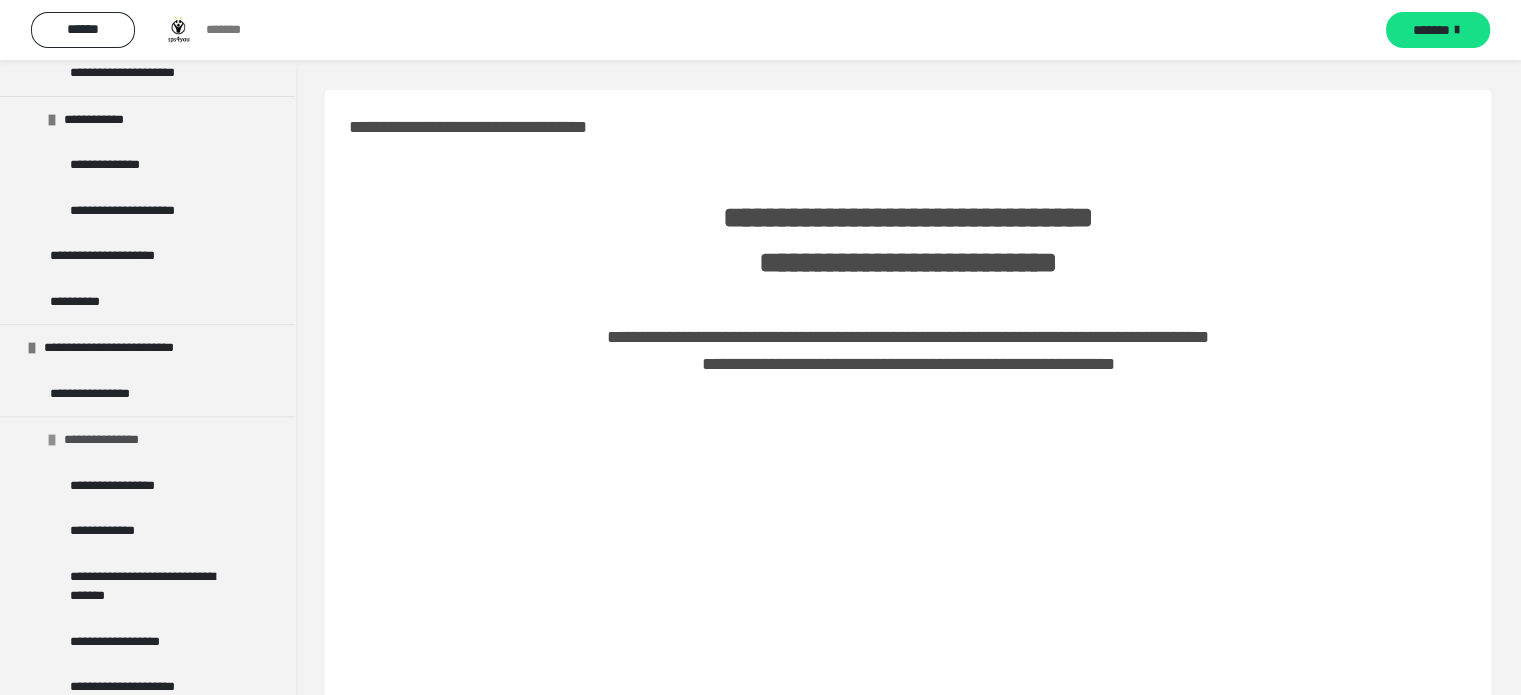 click on "**********" at bounding box center (110, 440) 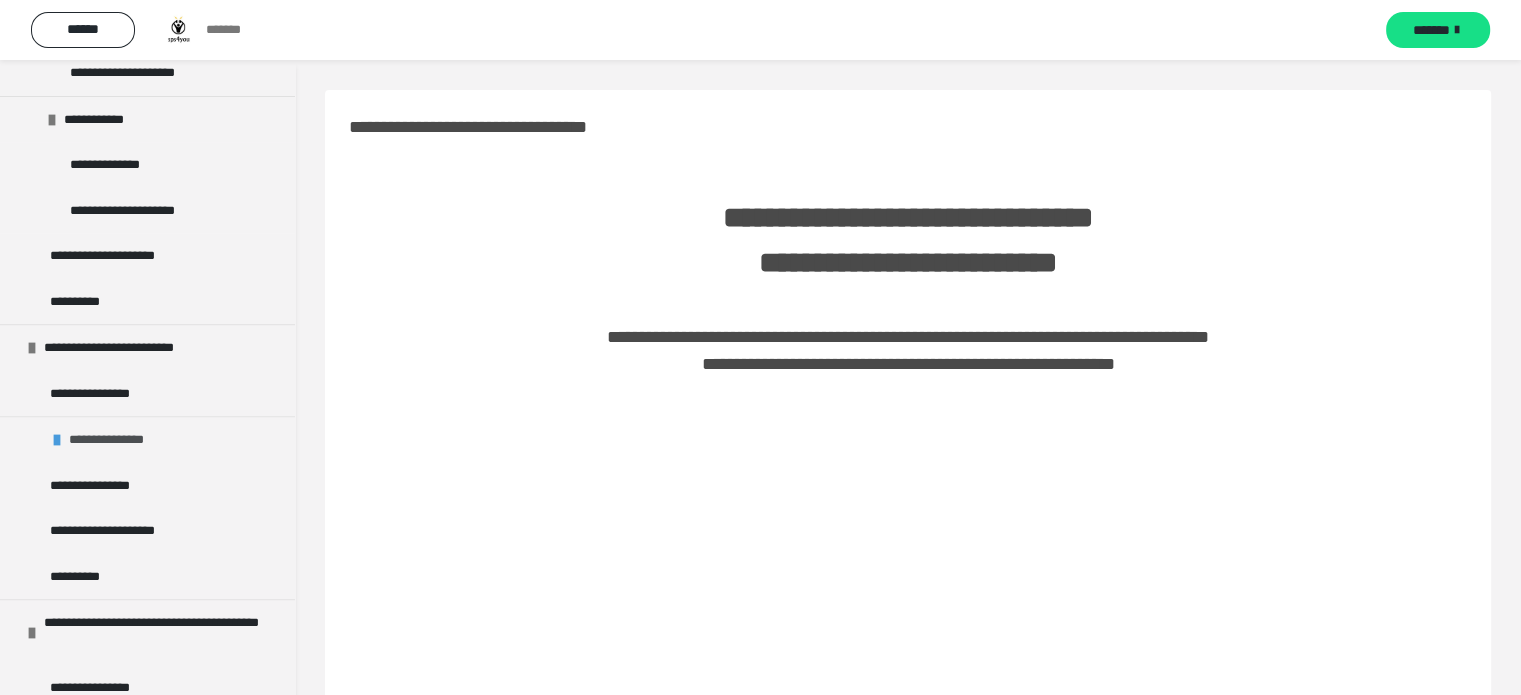 click on "**********" at bounding box center [115, 440] 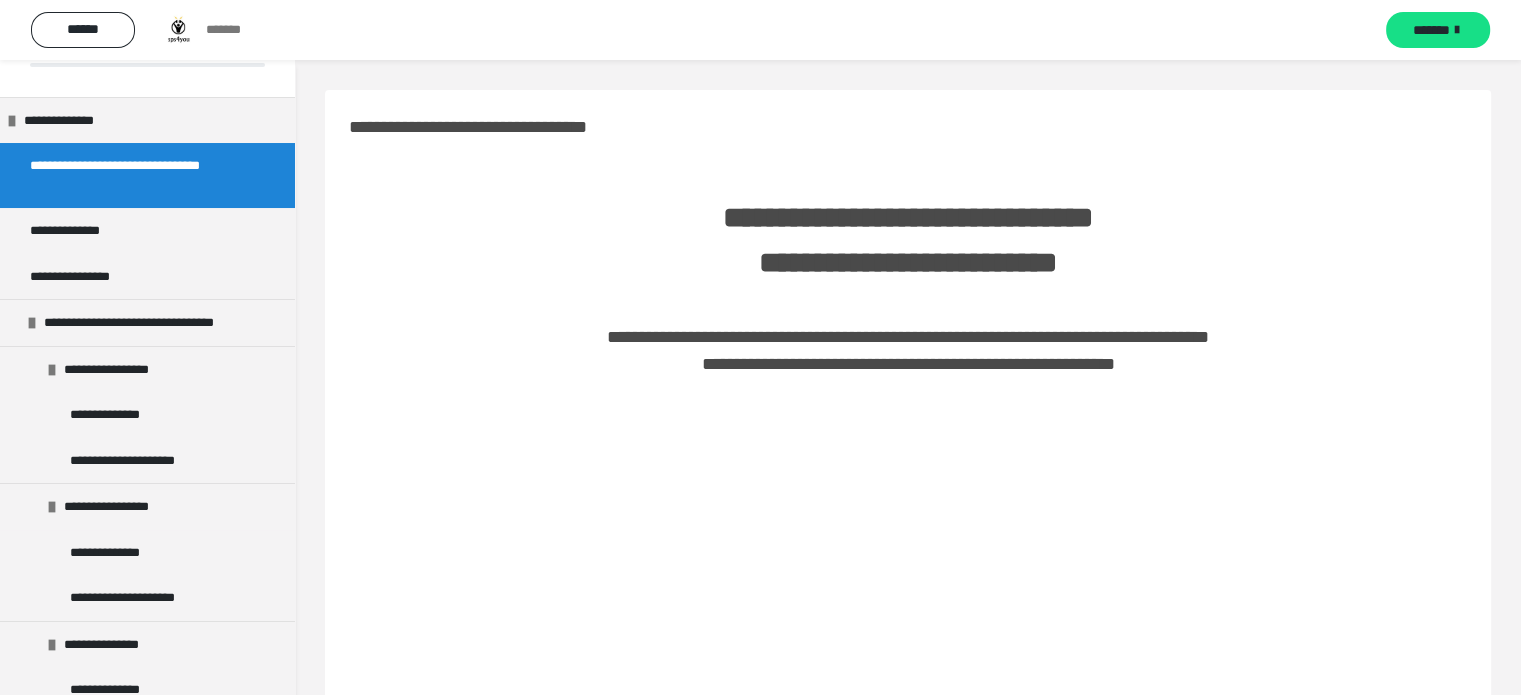 scroll, scrollTop: 0, scrollLeft: 0, axis: both 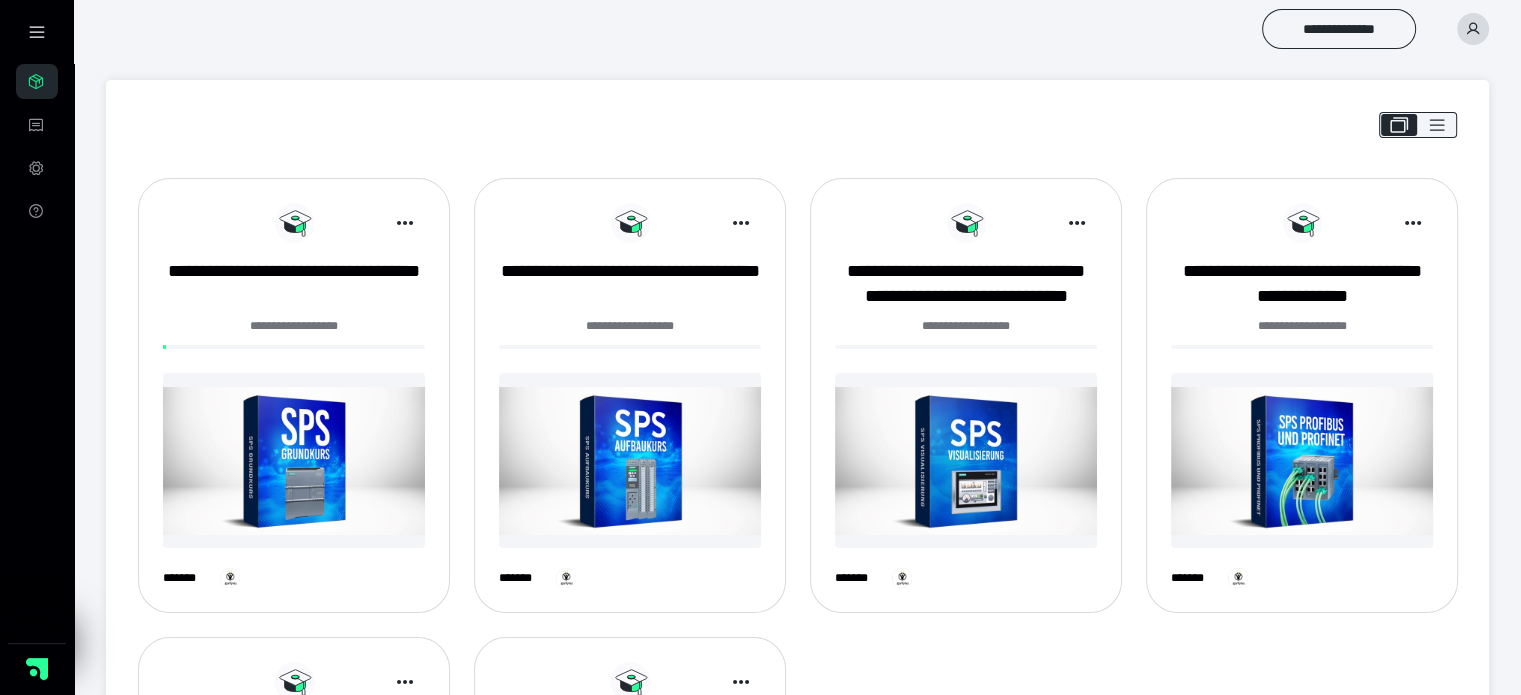 click at bounding box center (294, 460) 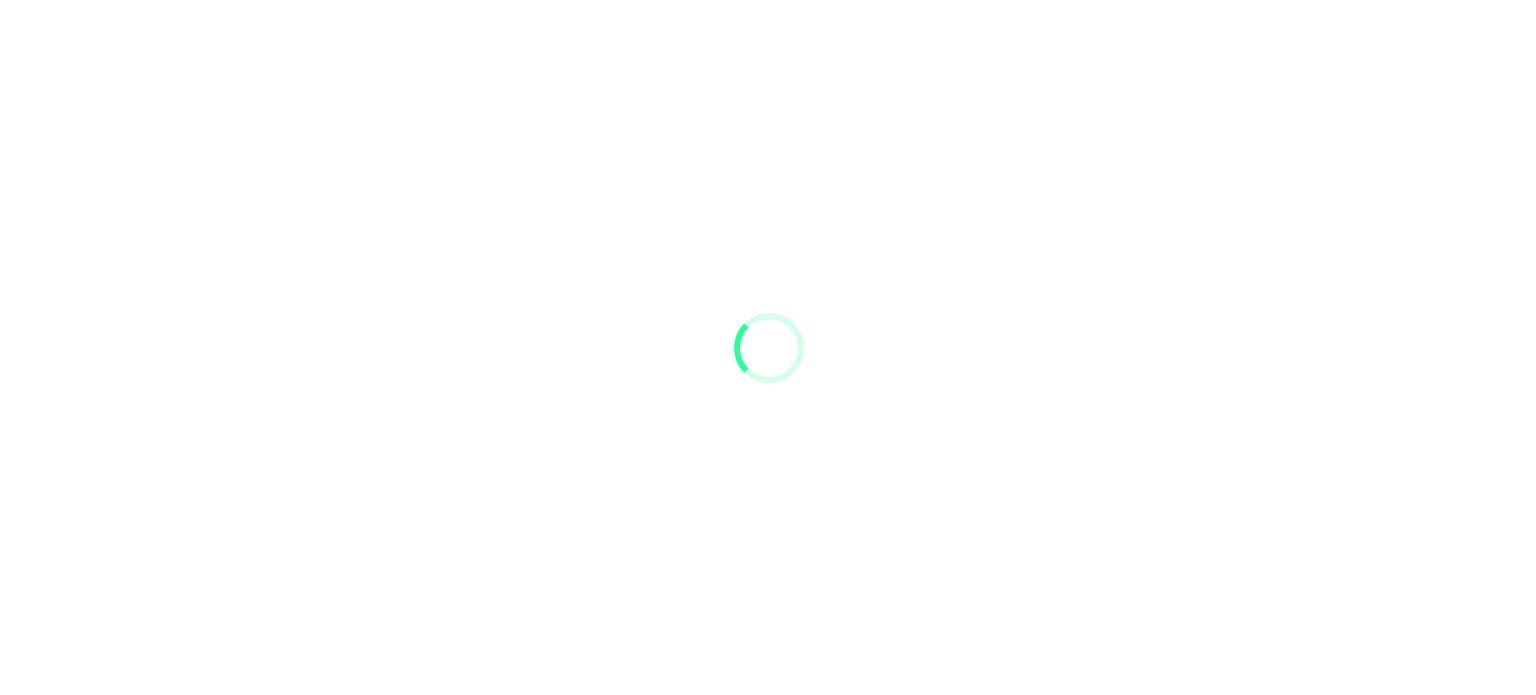 scroll, scrollTop: 0, scrollLeft: 0, axis: both 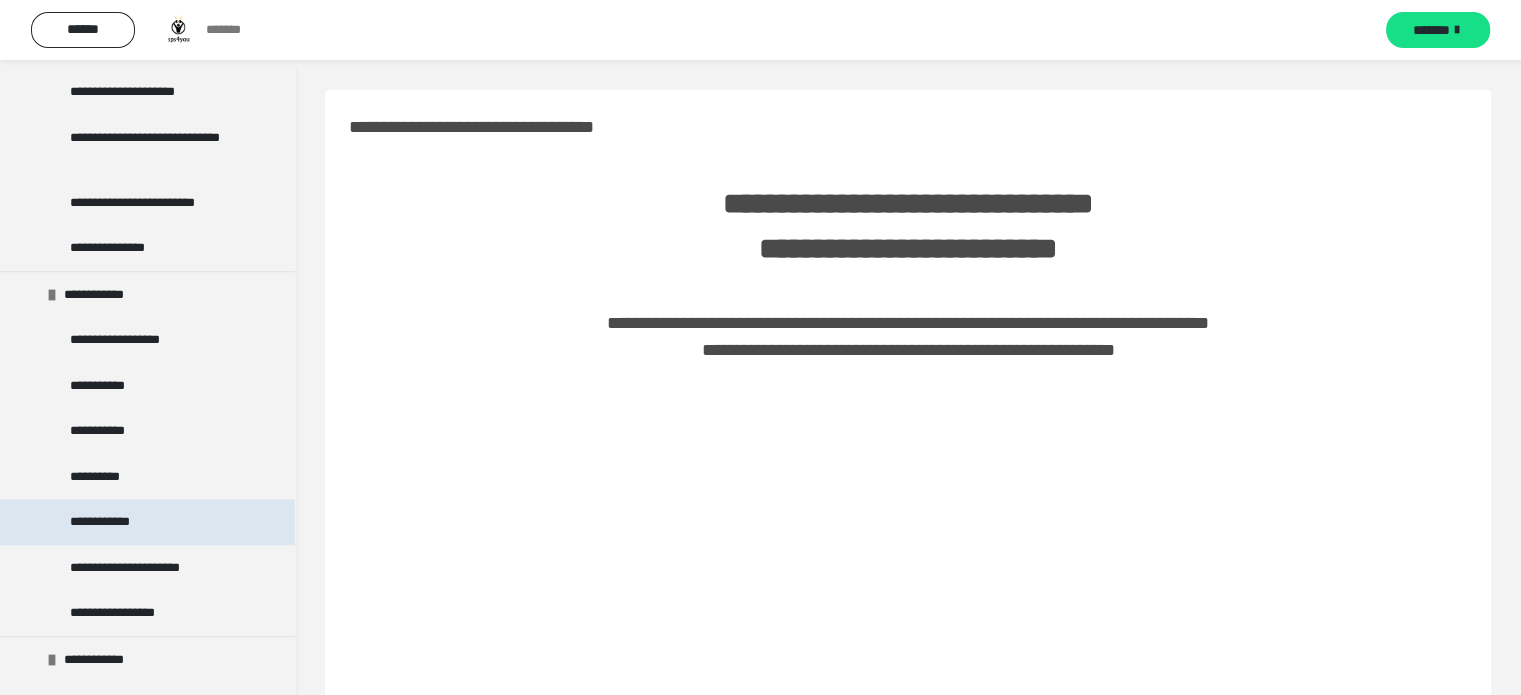 click on "**********" at bounding box center [147, 522] 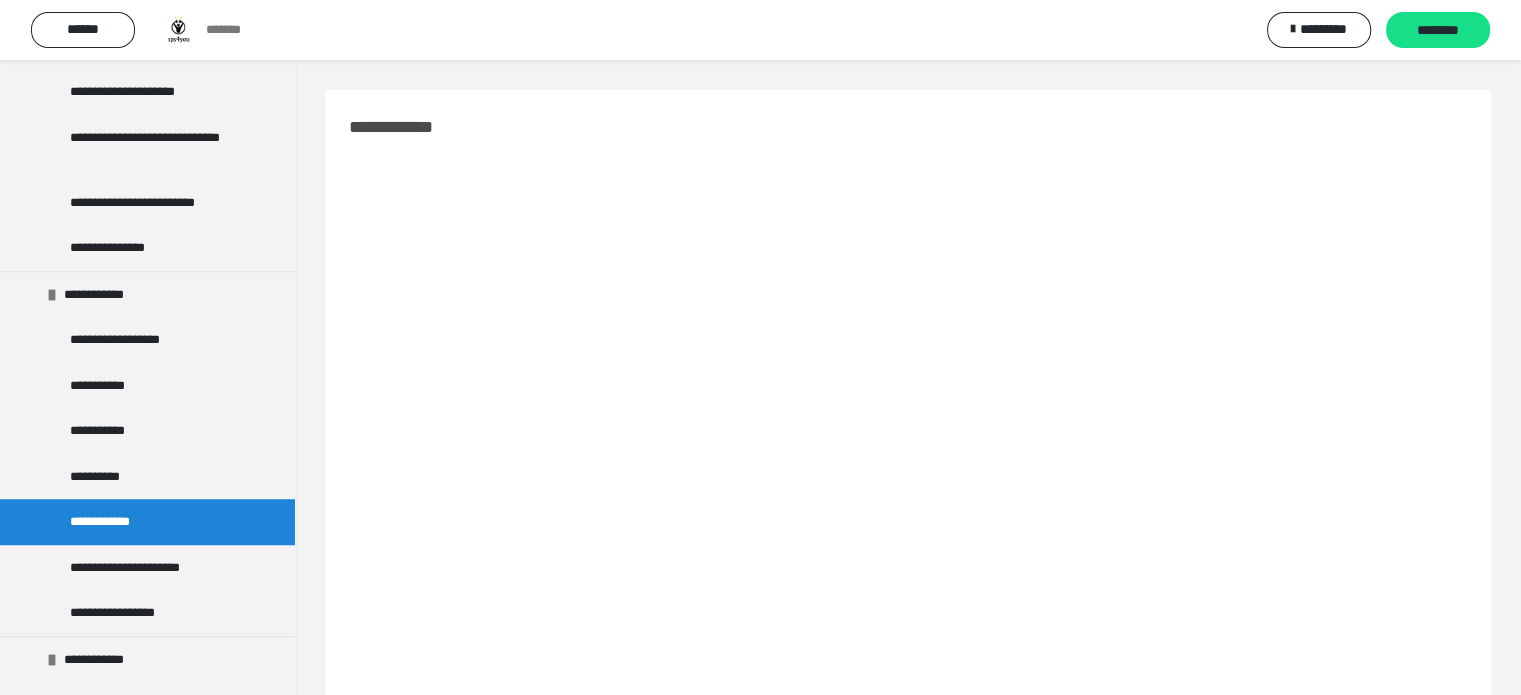 scroll, scrollTop: 430, scrollLeft: 0, axis: vertical 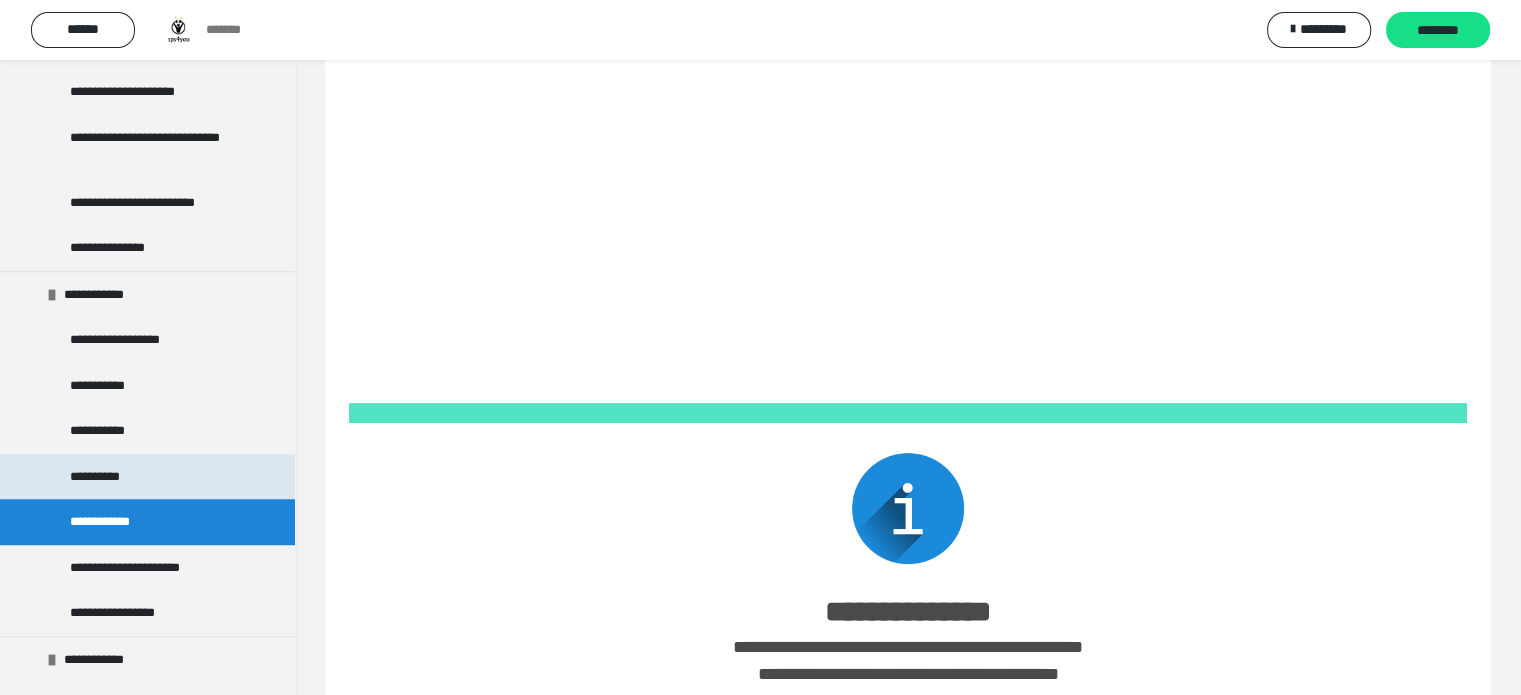 click on "**********" at bounding box center [147, 477] 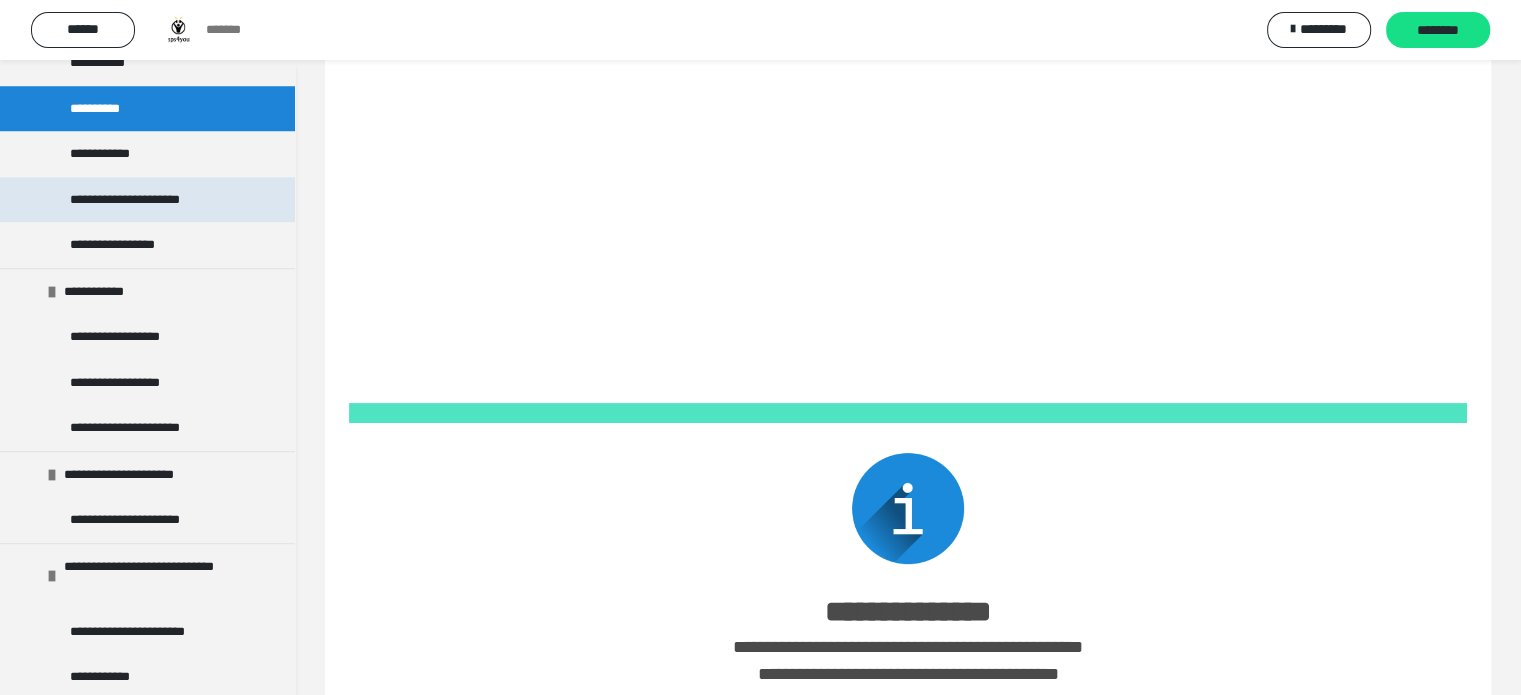 scroll, scrollTop: 1800, scrollLeft: 0, axis: vertical 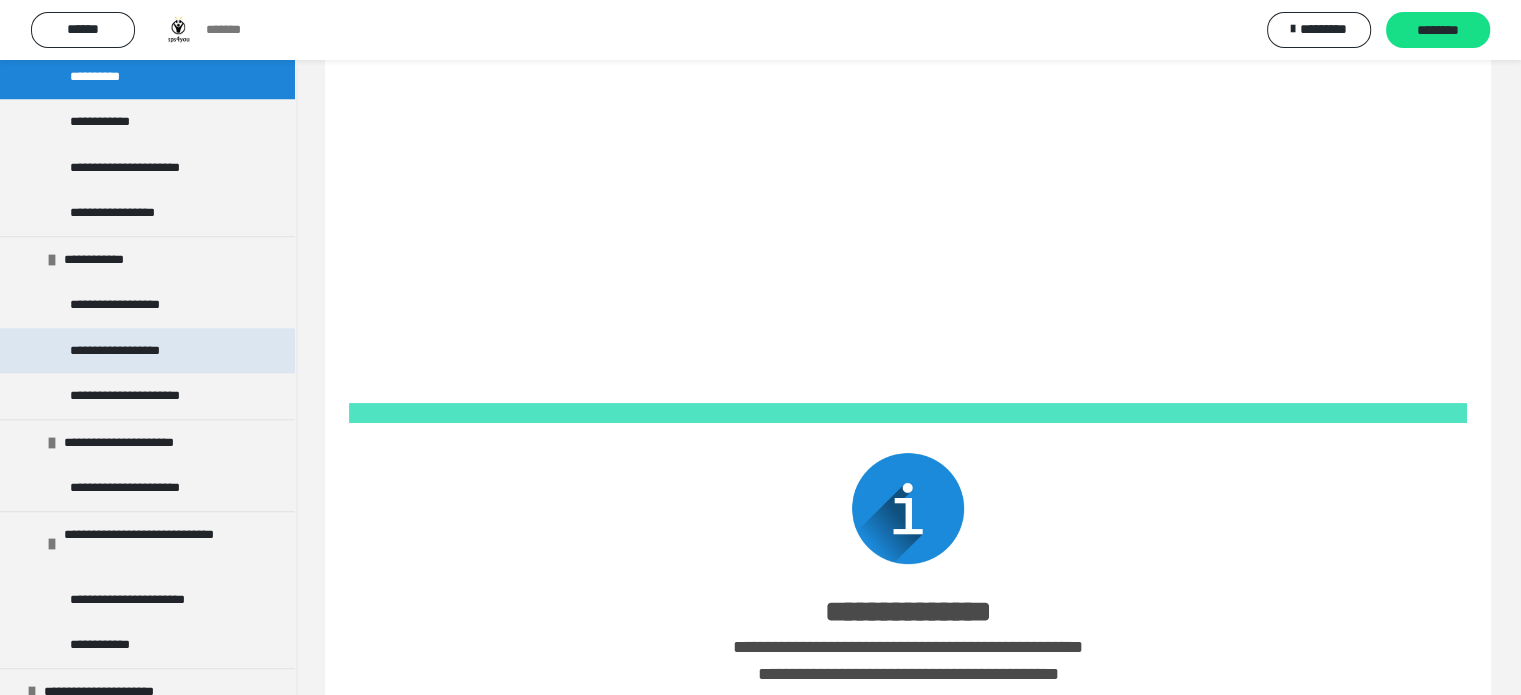 click on "**********" at bounding box center (123, 351) 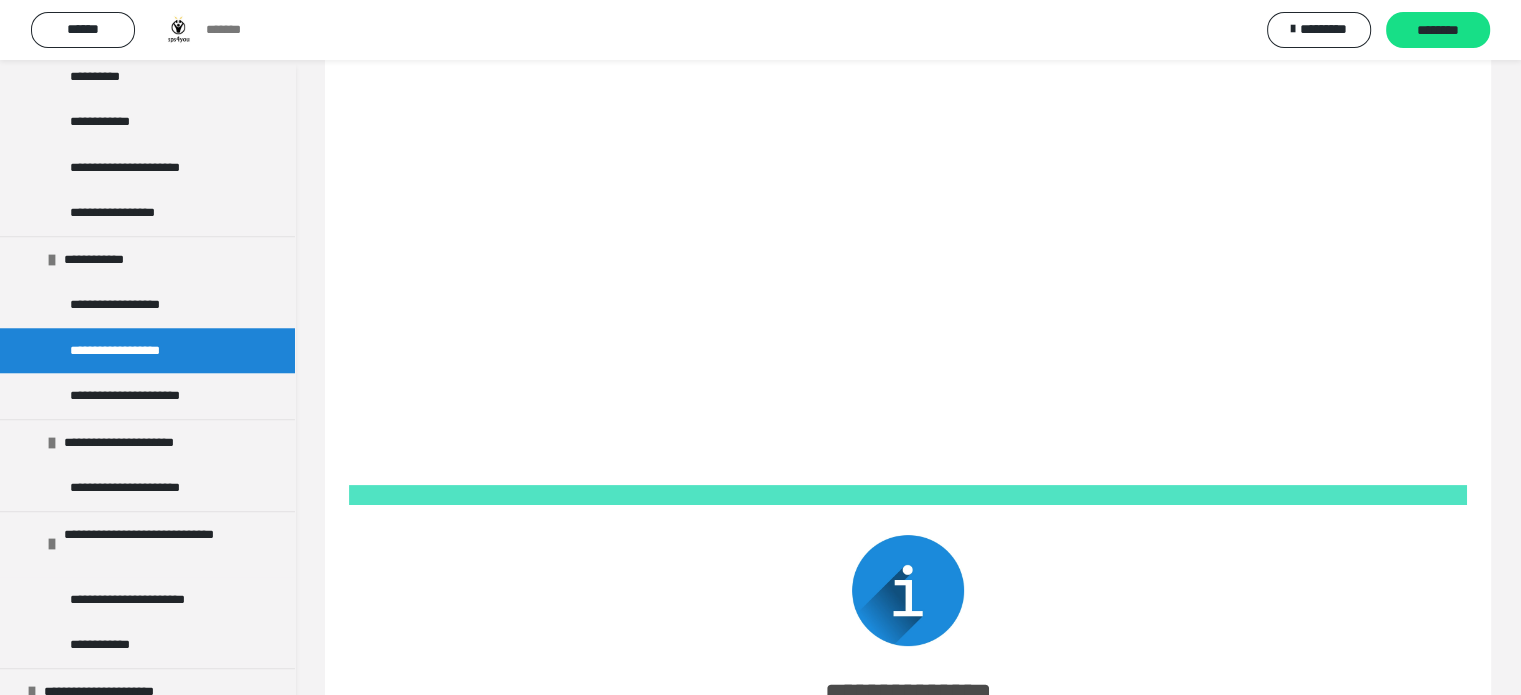 scroll, scrollTop: 230, scrollLeft: 0, axis: vertical 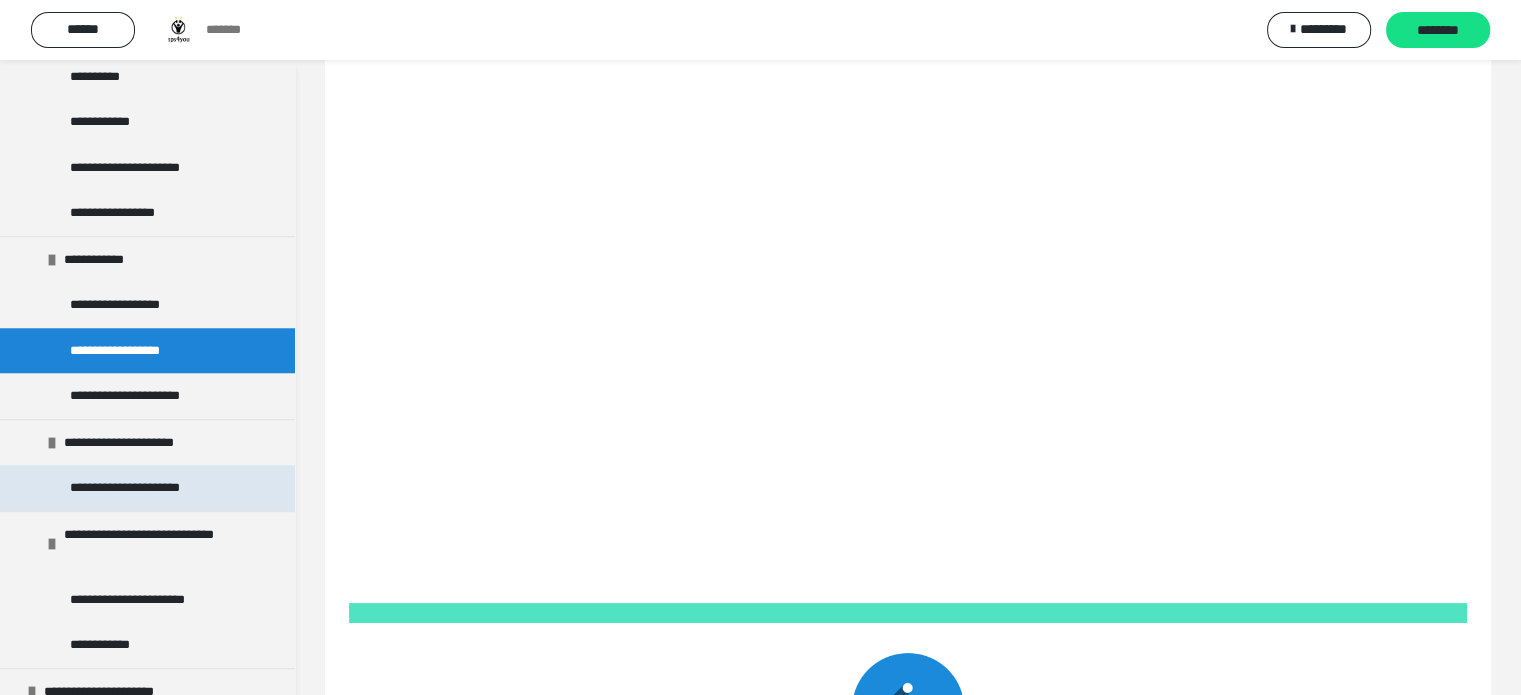 click on "**********" at bounding box center [147, 488] 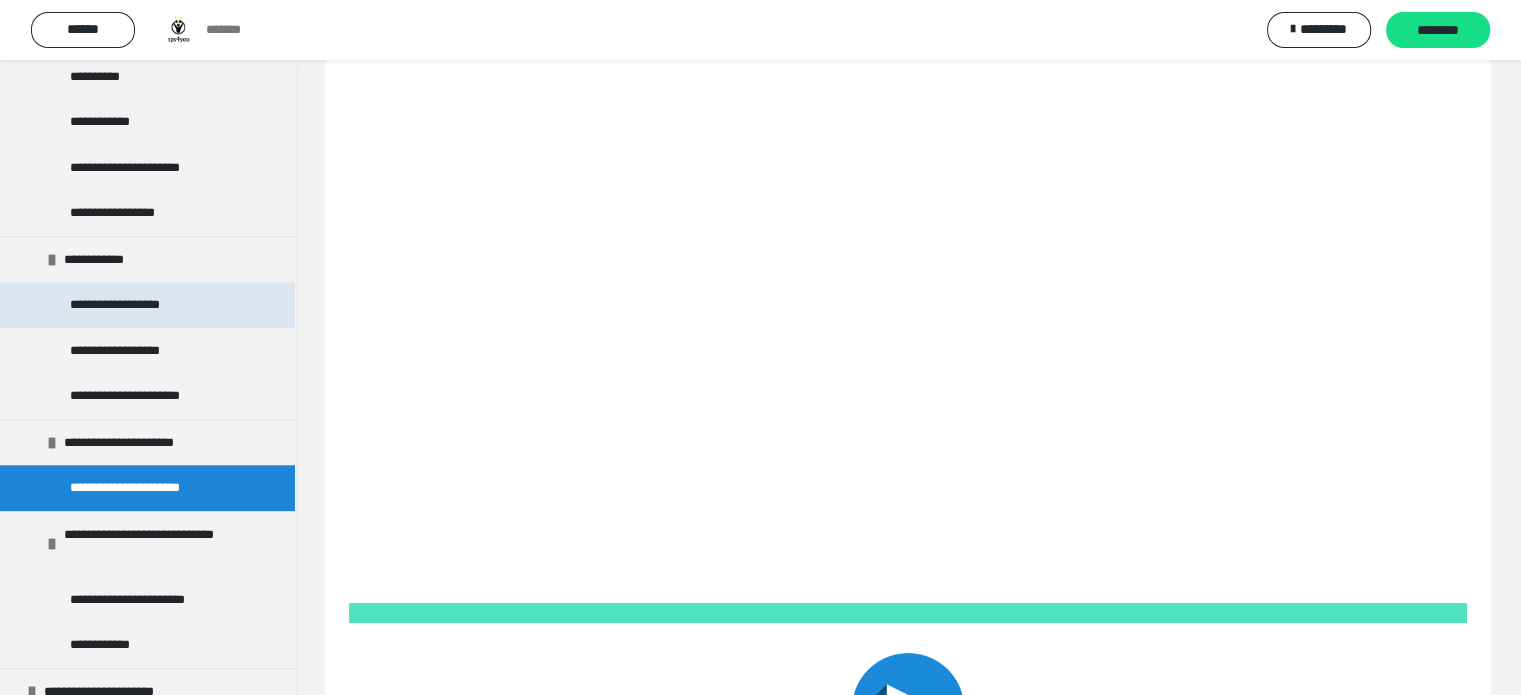 click on "**********" at bounding box center (127, 305) 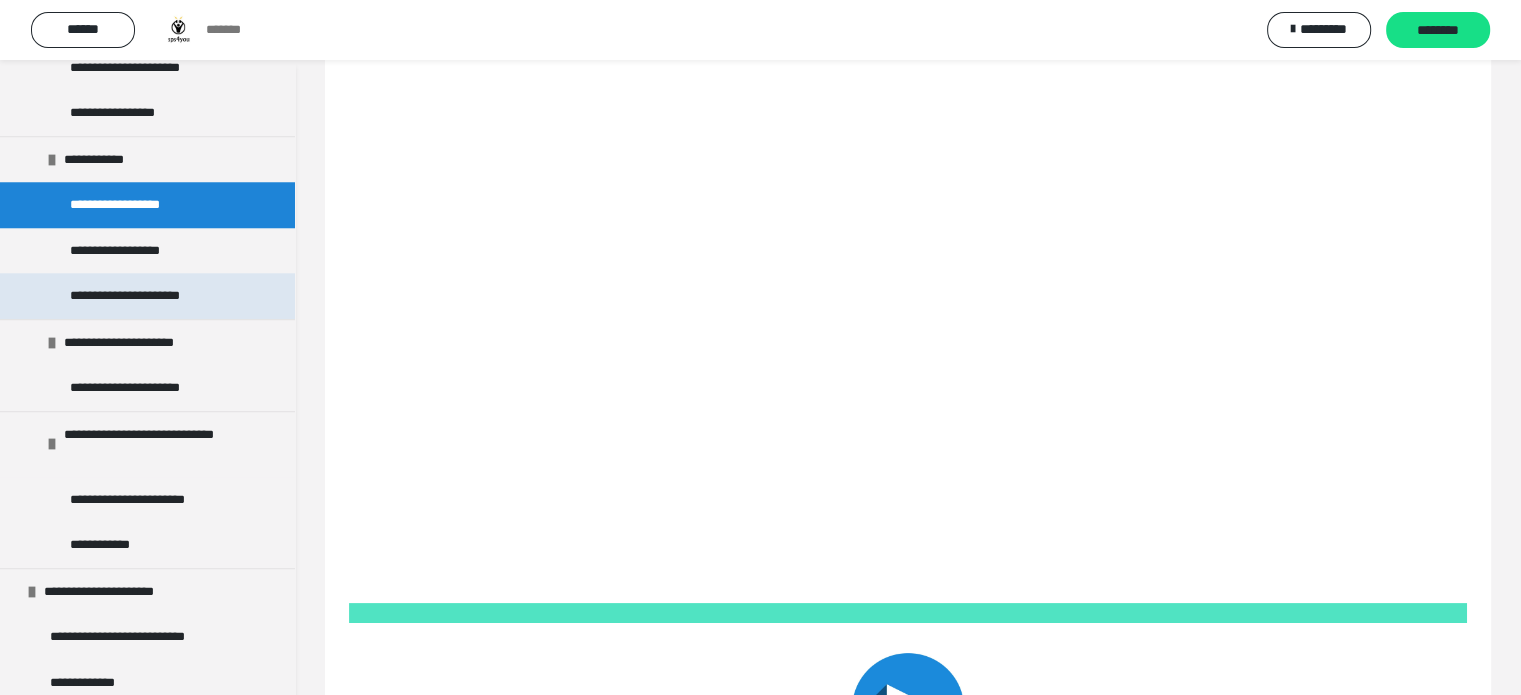 scroll, scrollTop: 2000, scrollLeft: 0, axis: vertical 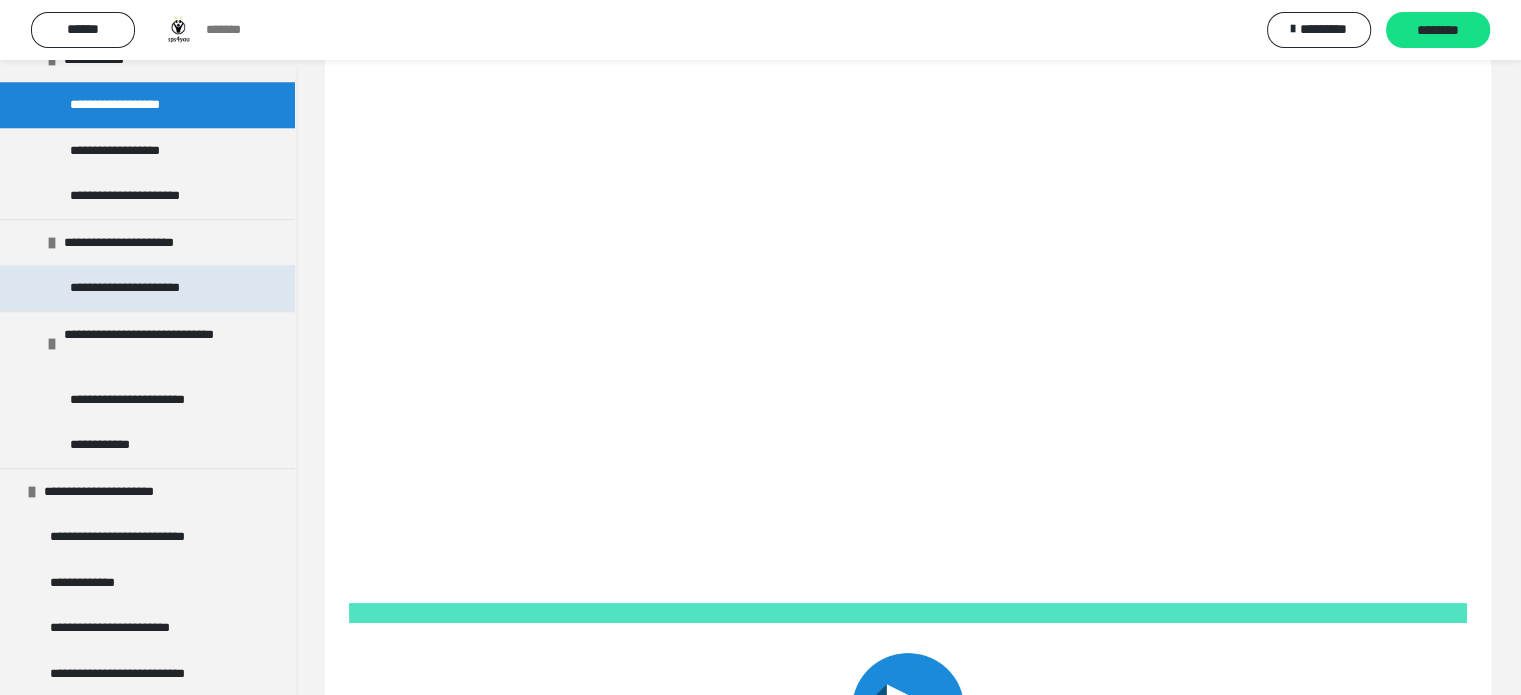 click on "**********" at bounding box center [147, 288] 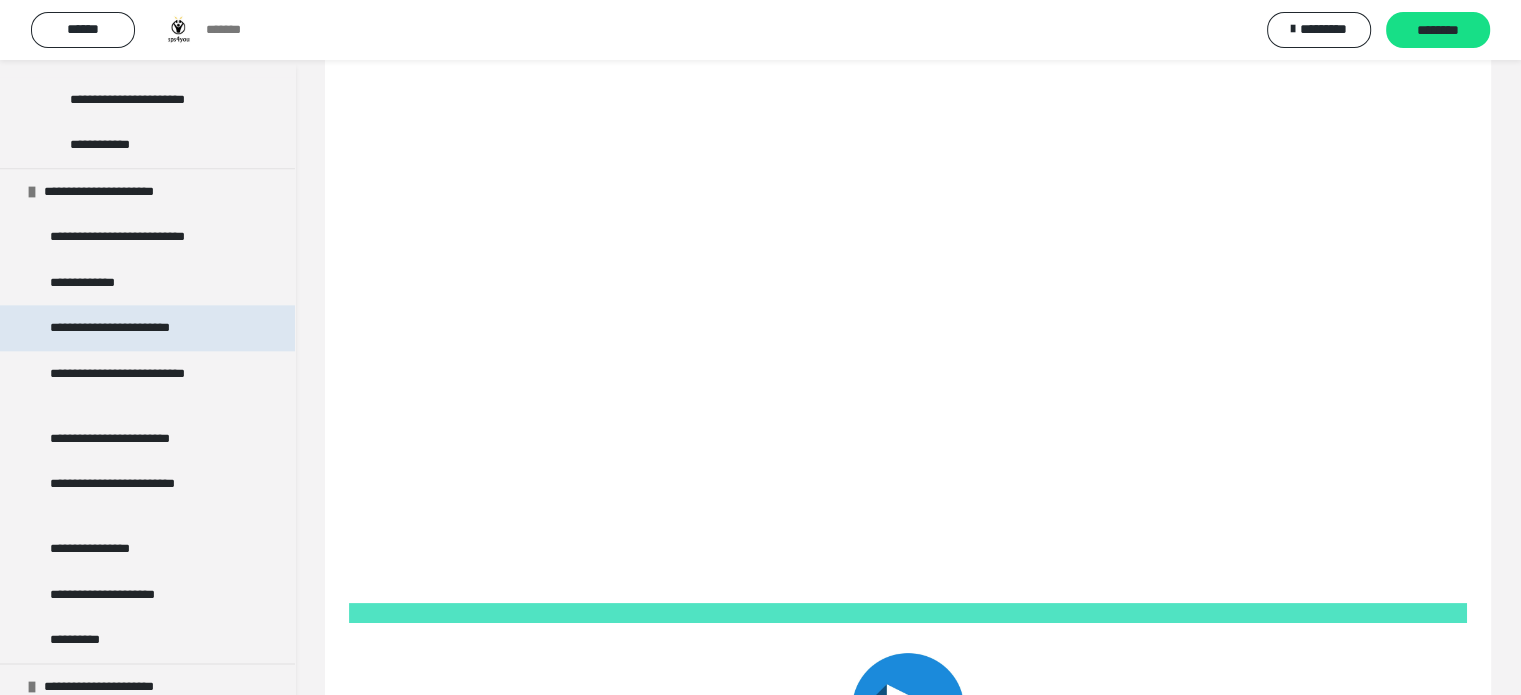 scroll, scrollTop: 2400, scrollLeft: 0, axis: vertical 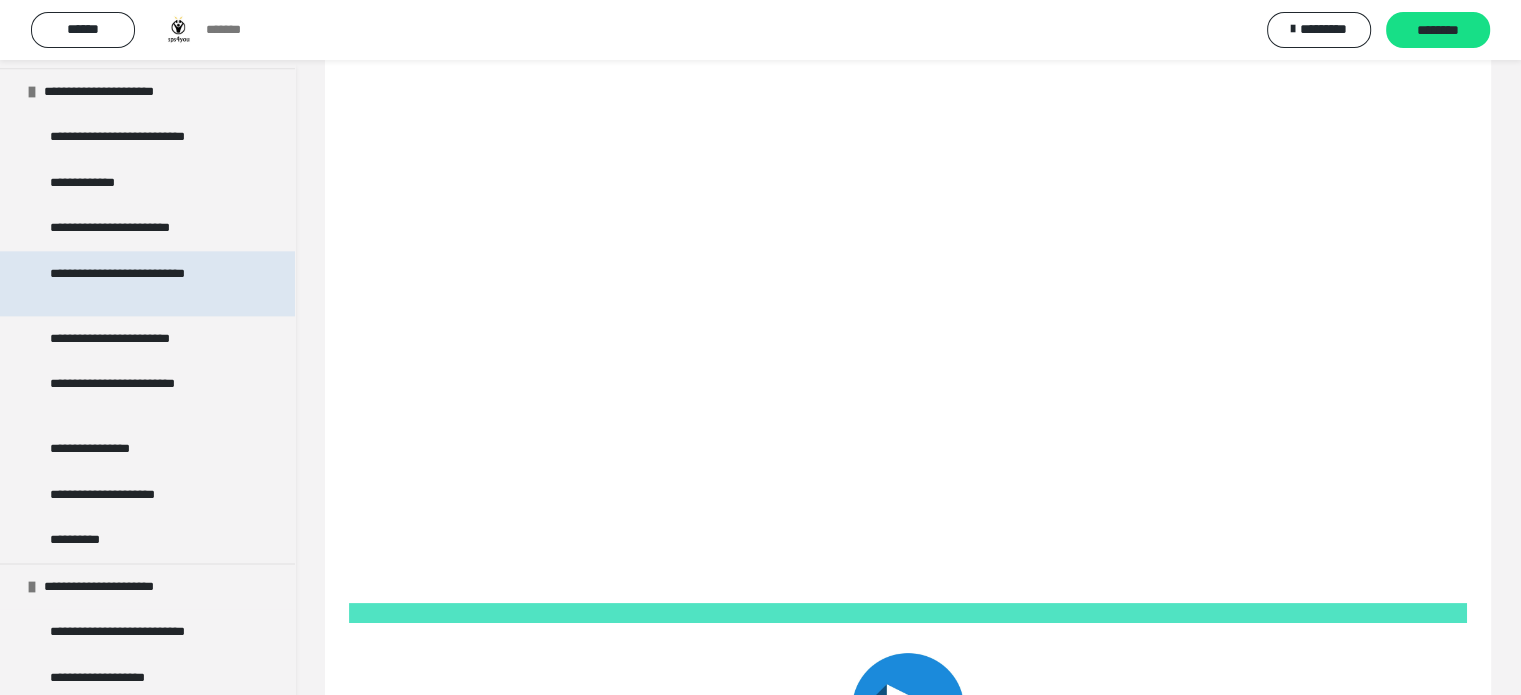 click on "**********" at bounding box center [142, 283] 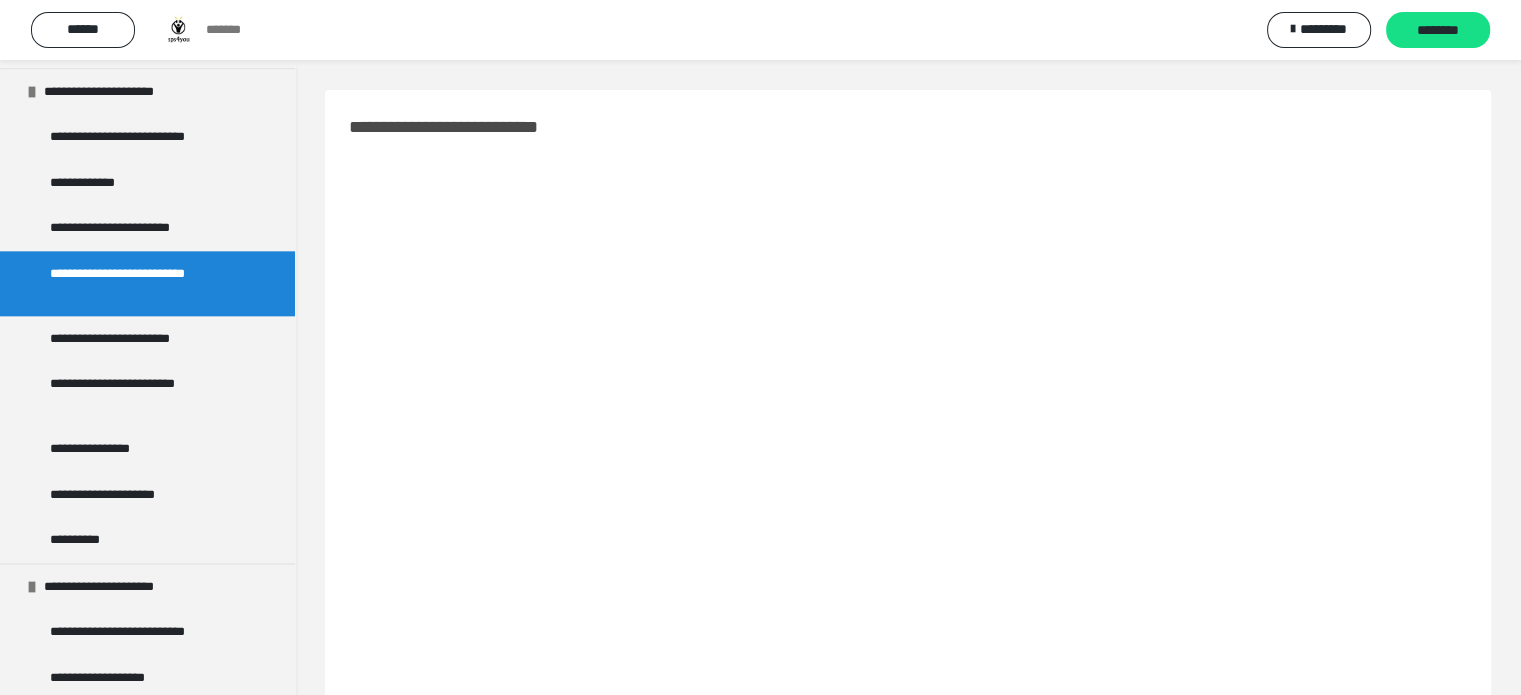 scroll, scrollTop: 100, scrollLeft: 0, axis: vertical 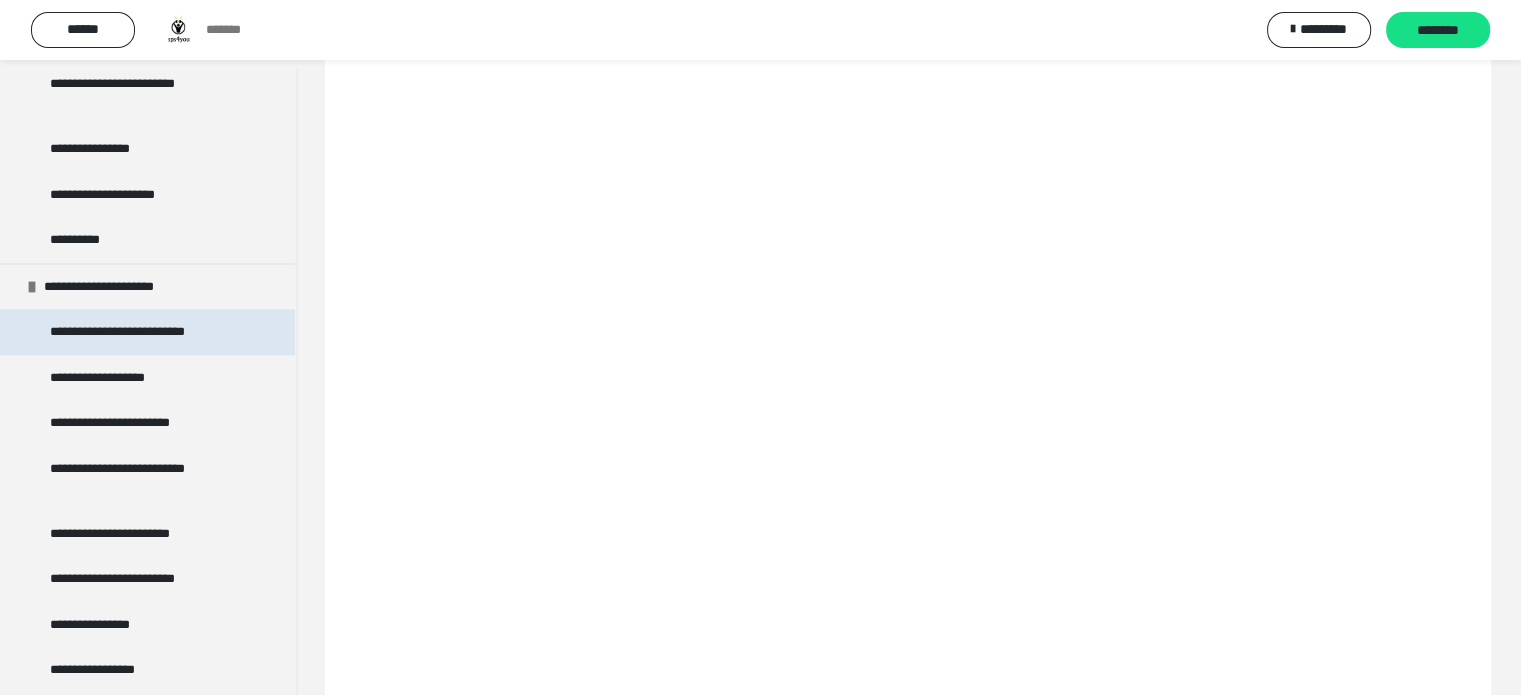 click on "**********" at bounding box center [139, 332] 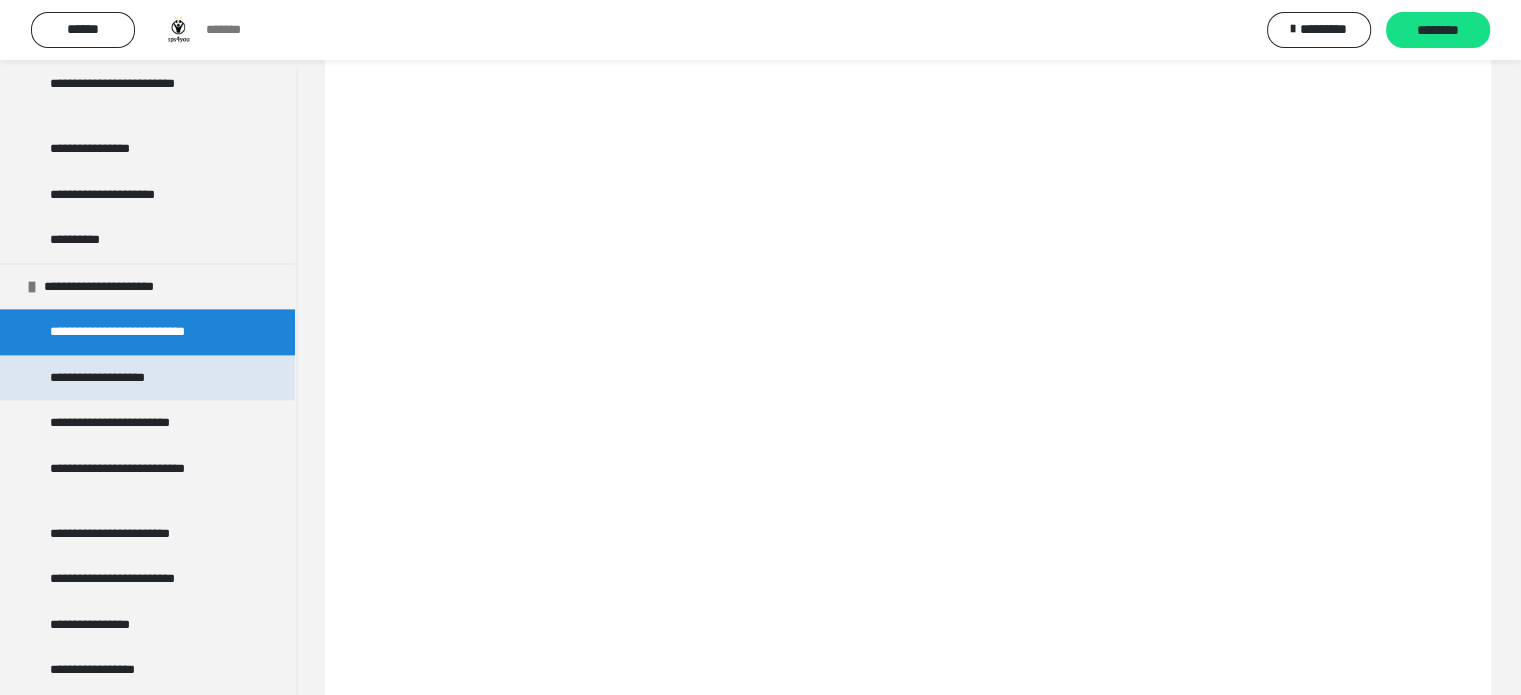 click on "**********" at bounding box center (110, 378) 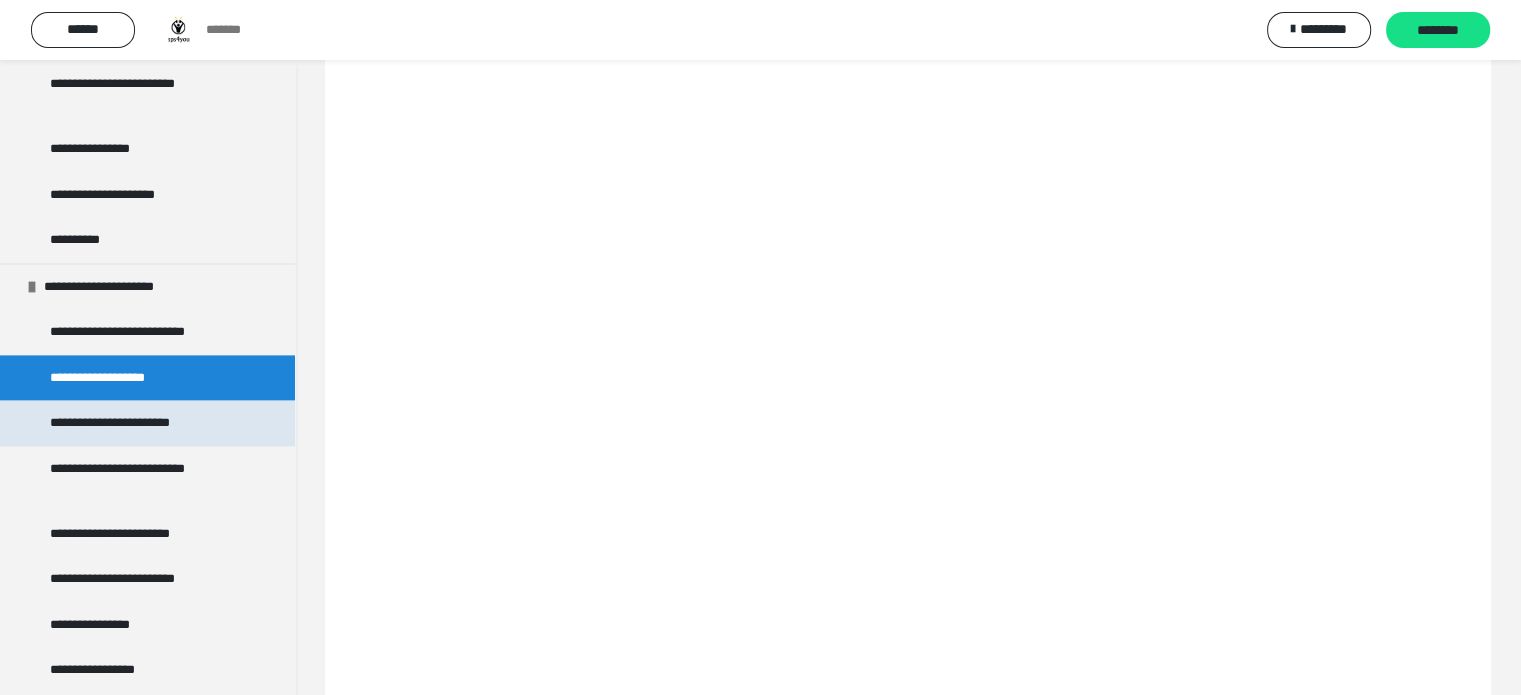 click on "**********" at bounding box center (128, 423) 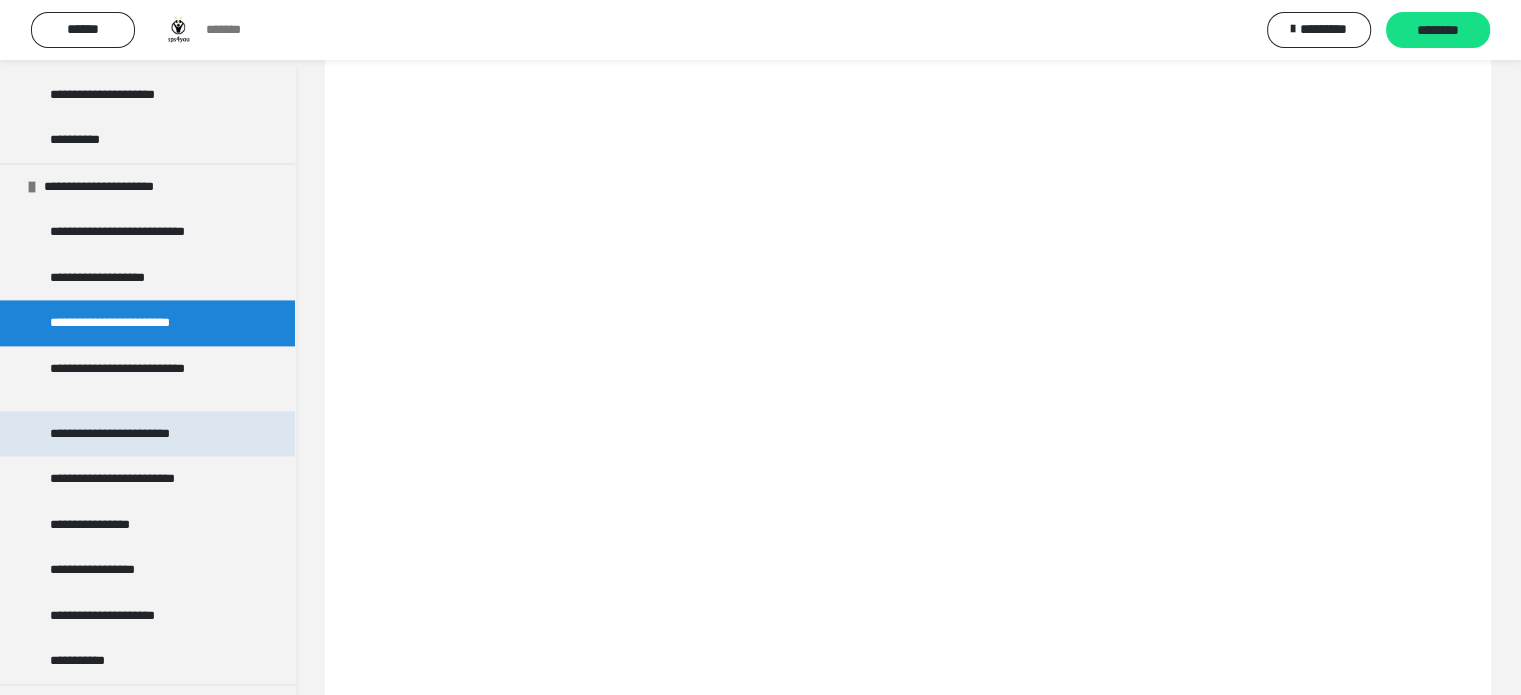 scroll, scrollTop: 2900, scrollLeft: 0, axis: vertical 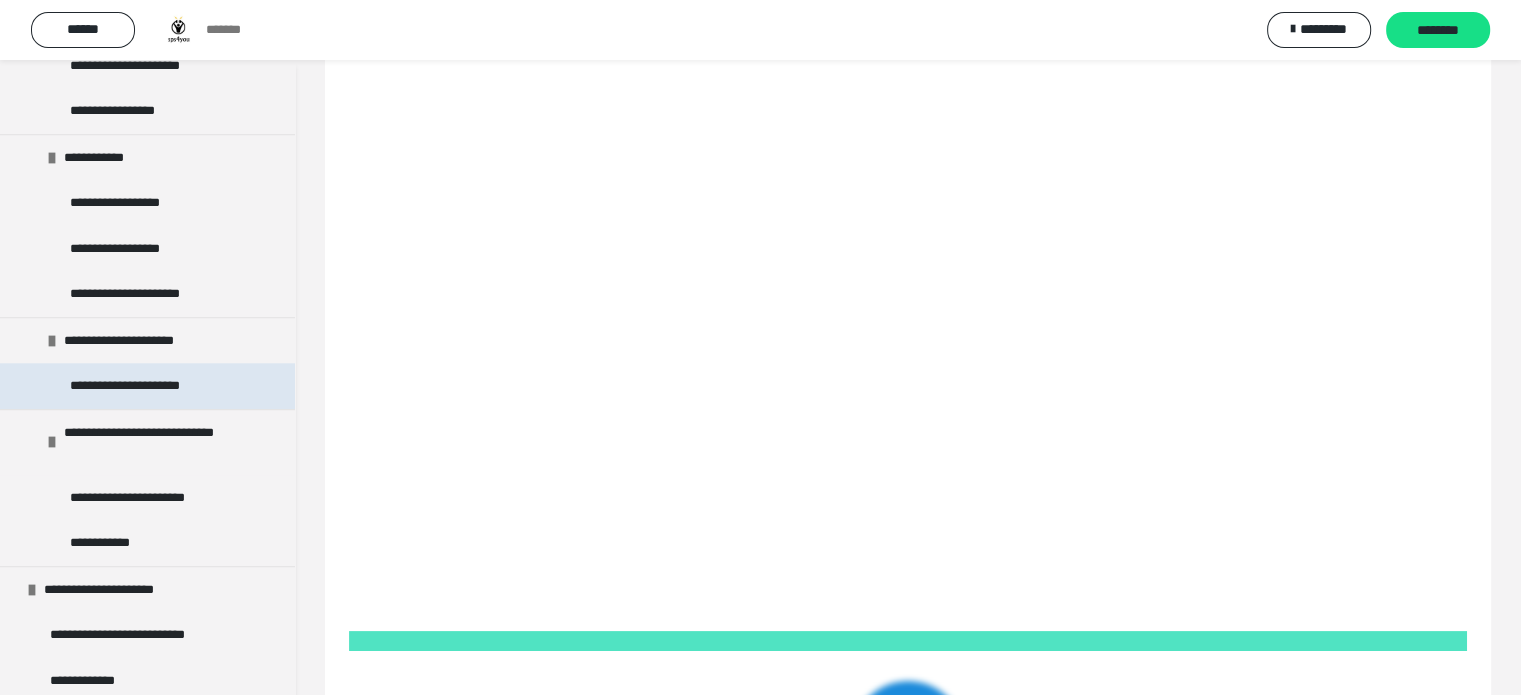 click on "**********" at bounding box center [147, 386] 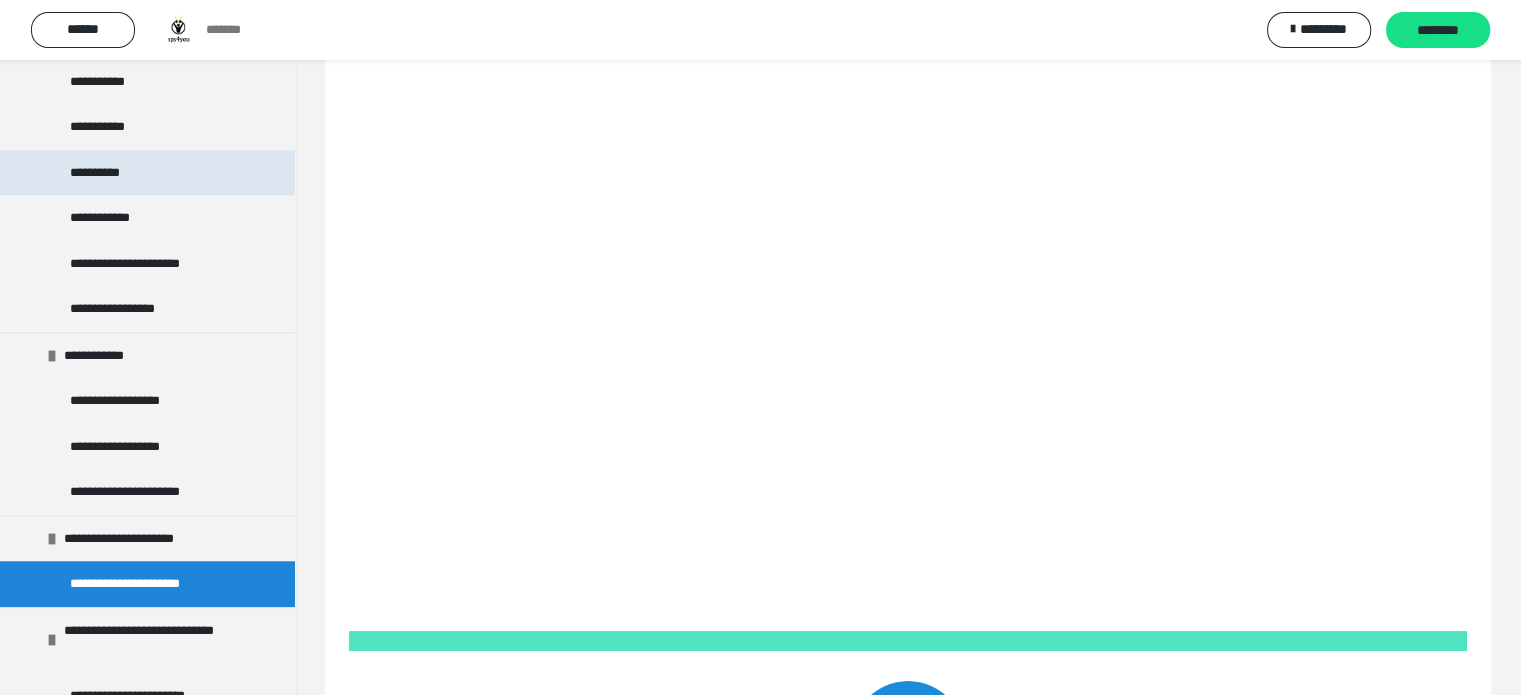 scroll, scrollTop: 1702, scrollLeft: 0, axis: vertical 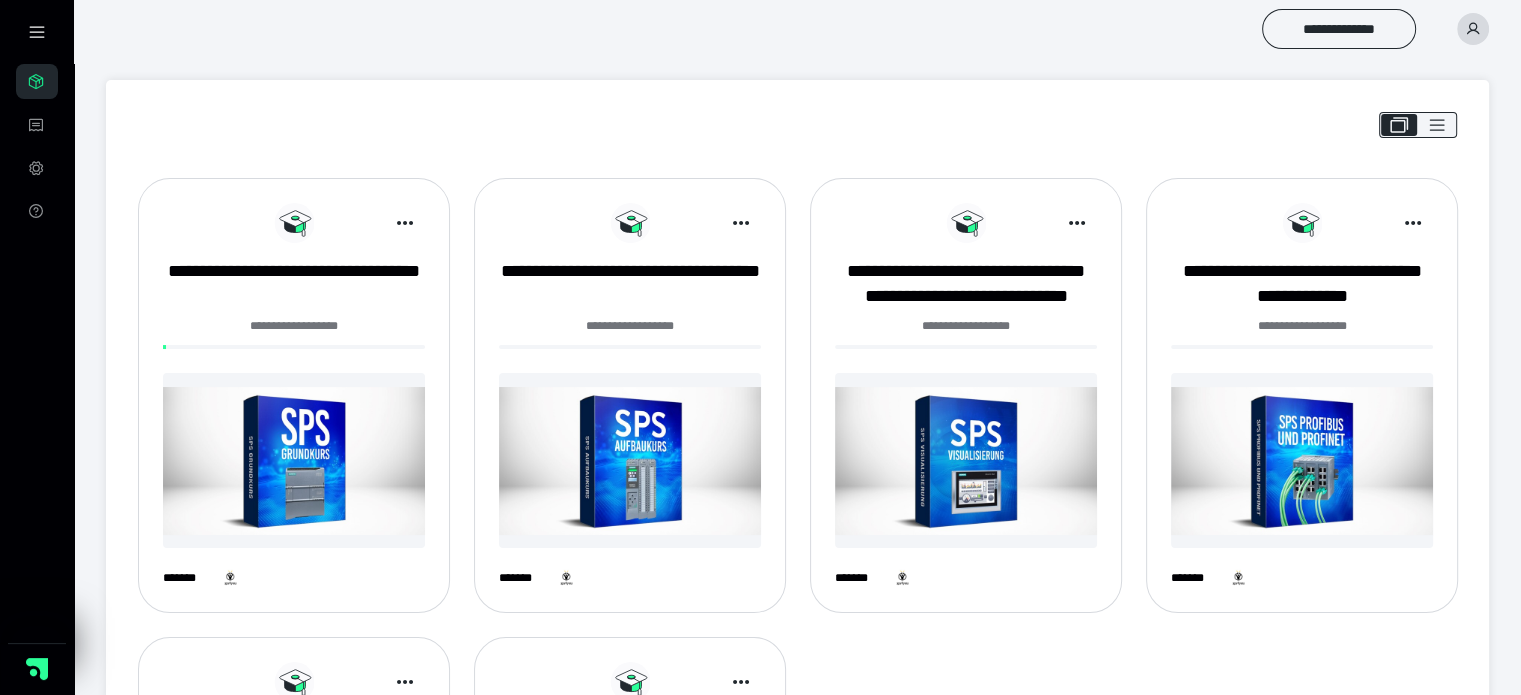 click at bounding box center (630, 460) 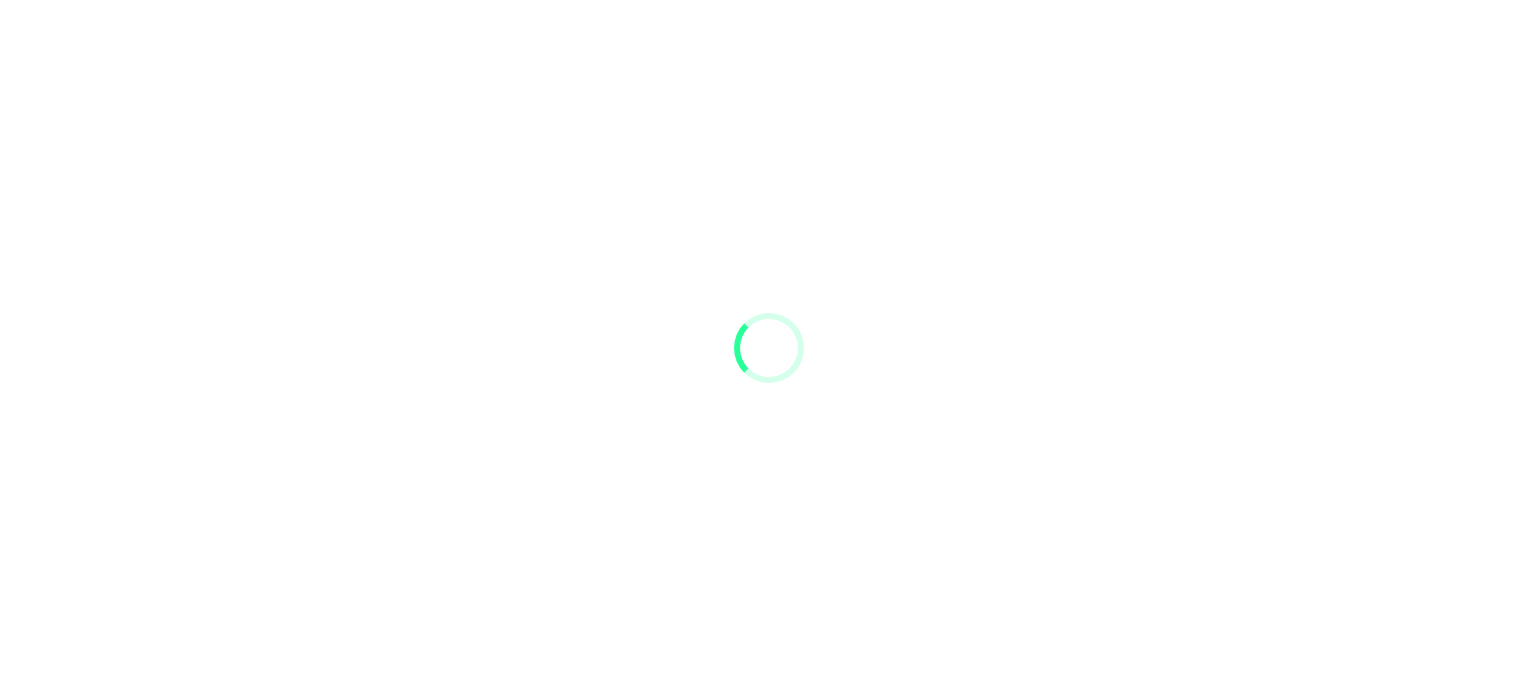 scroll, scrollTop: 0, scrollLeft: 0, axis: both 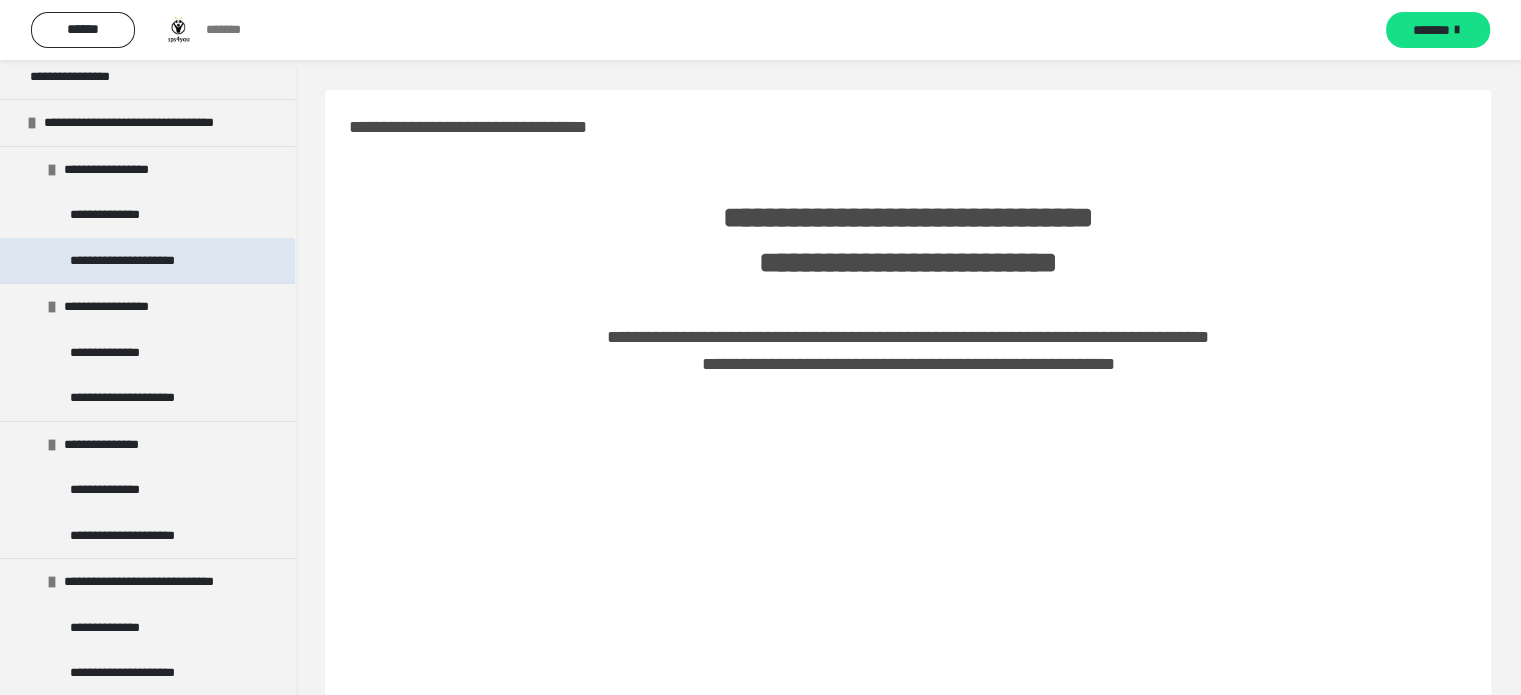 click on "**********" at bounding box center [140, 261] 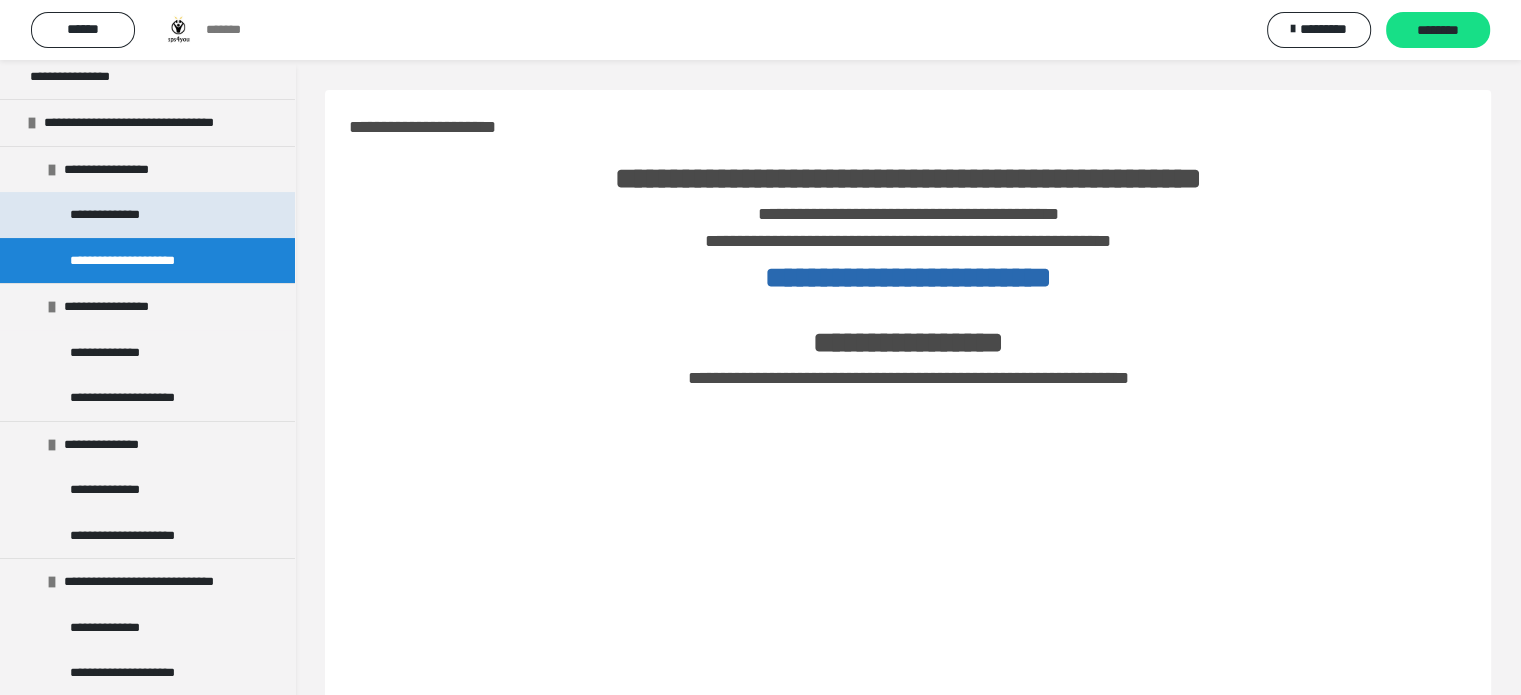 click on "**********" at bounding box center (106, 215) 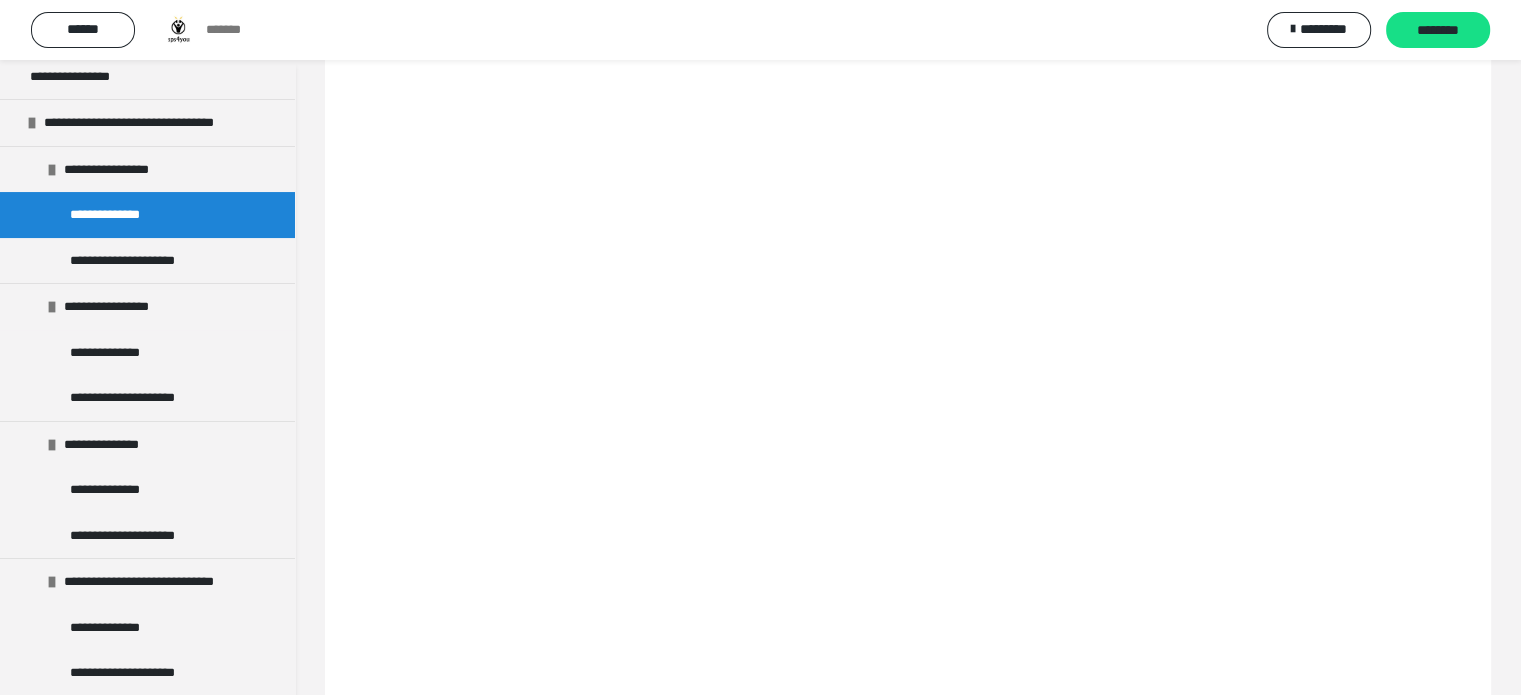 scroll, scrollTop: 102, scrollLeft: 0, axis: vertical 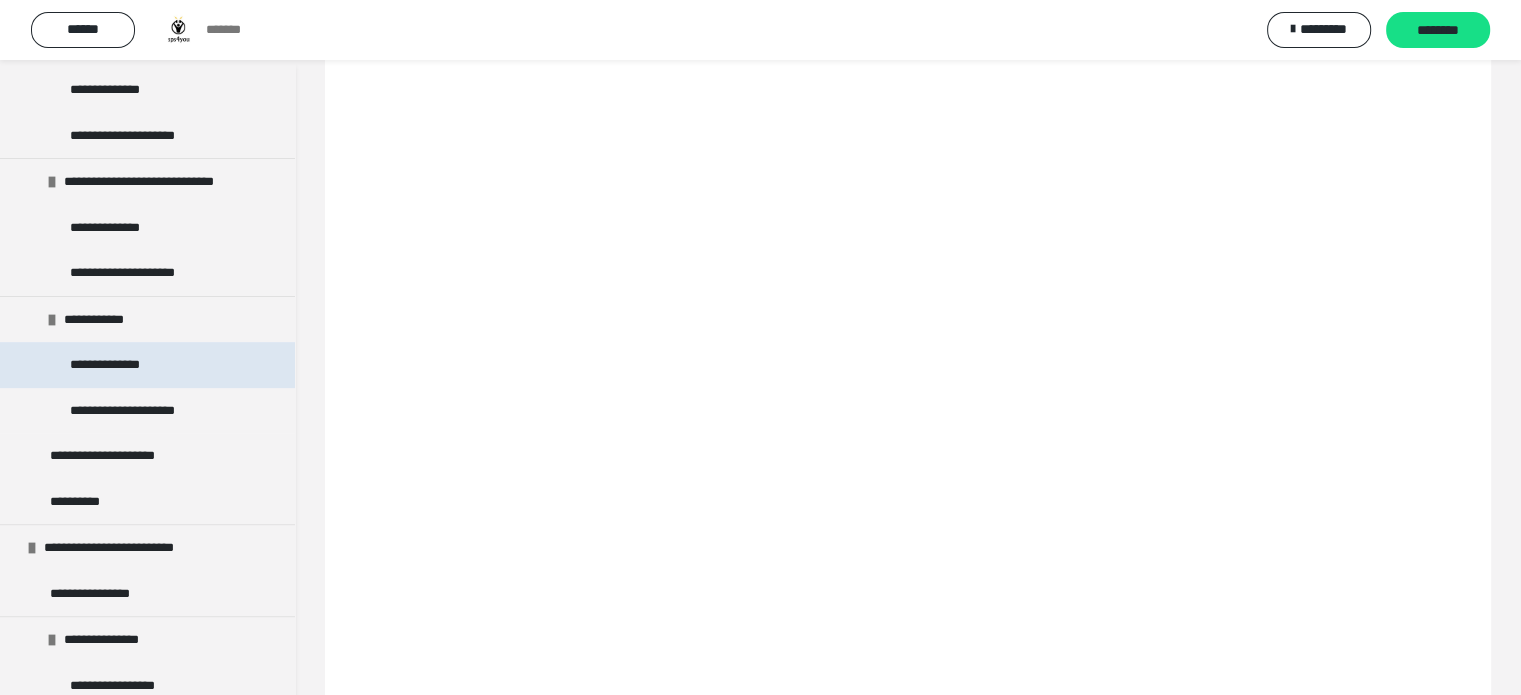 click on "**********" at bounding box center [108, 365] 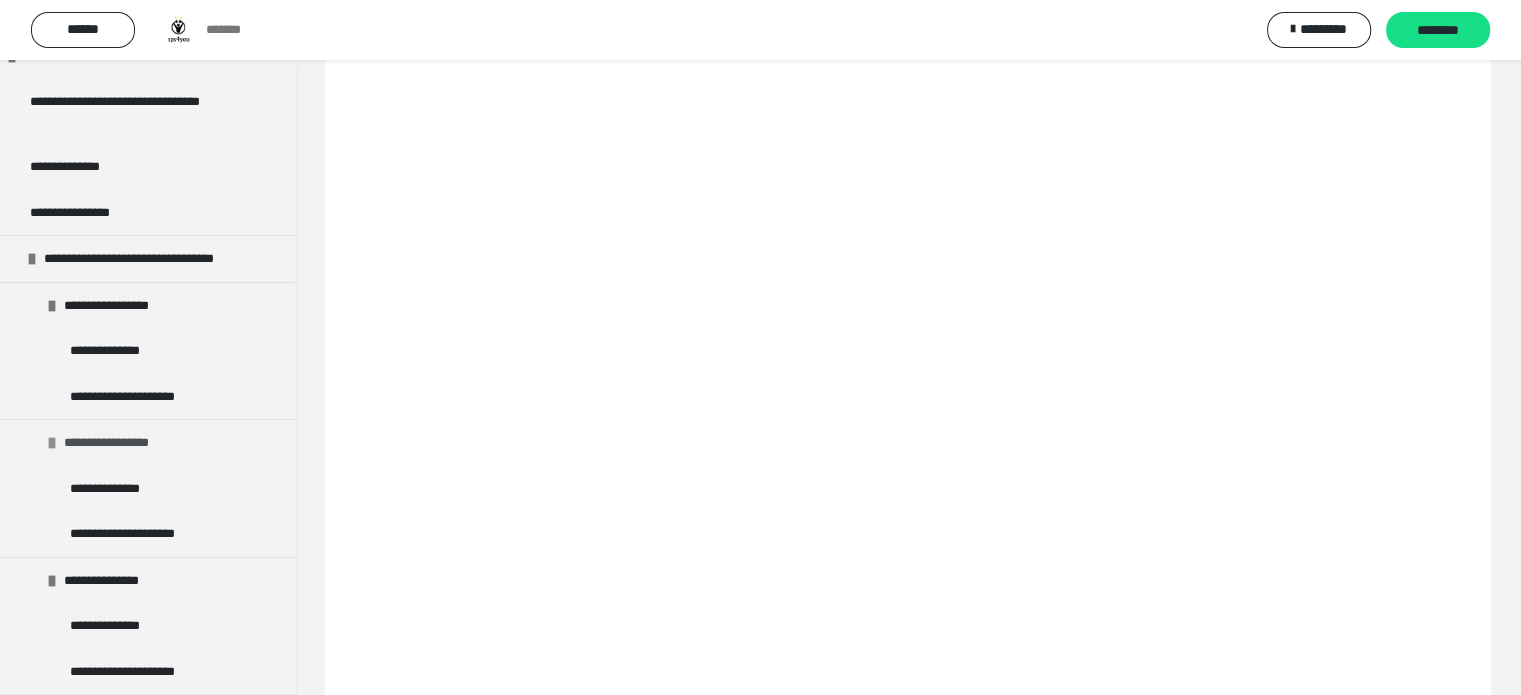 scroll, scrollTop: 200, scrollLeft: 0, axis: vertical 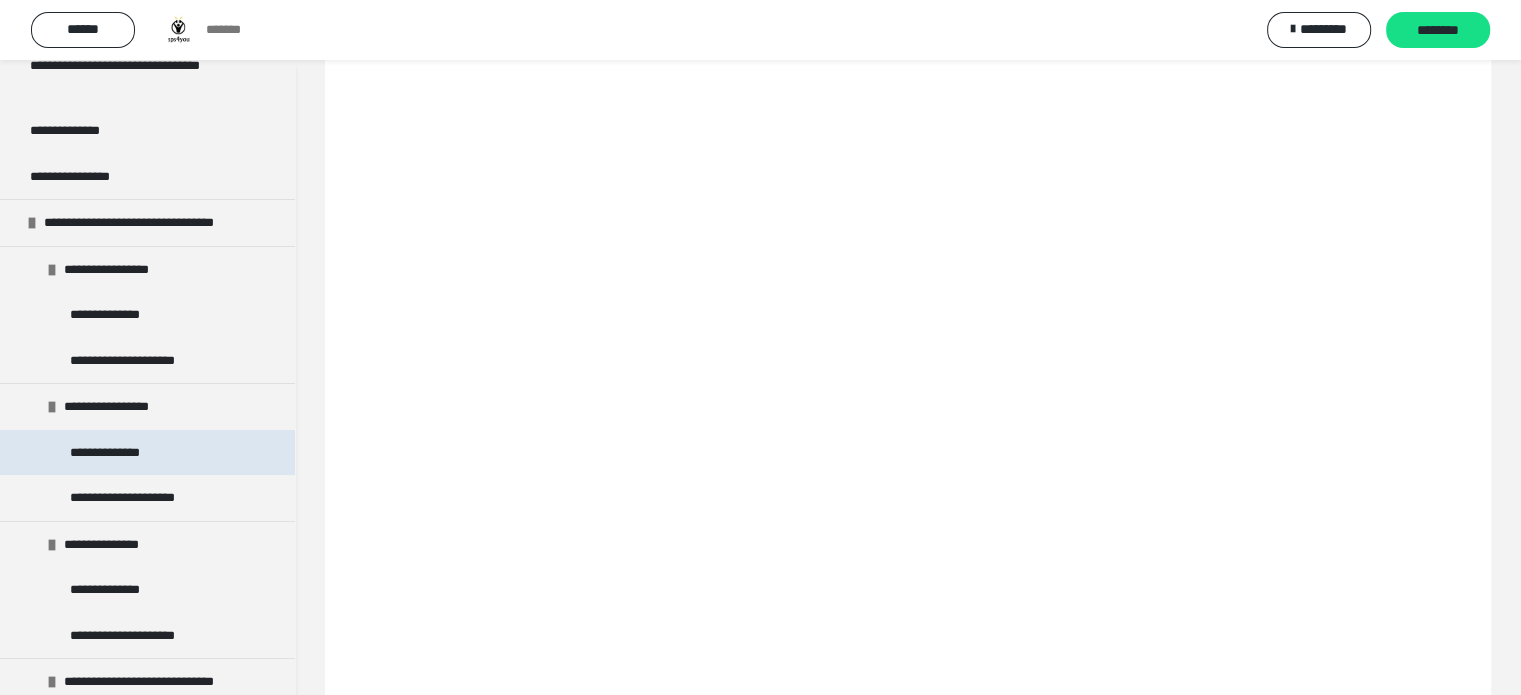 click on "**********" at bounding box center [108, 453] 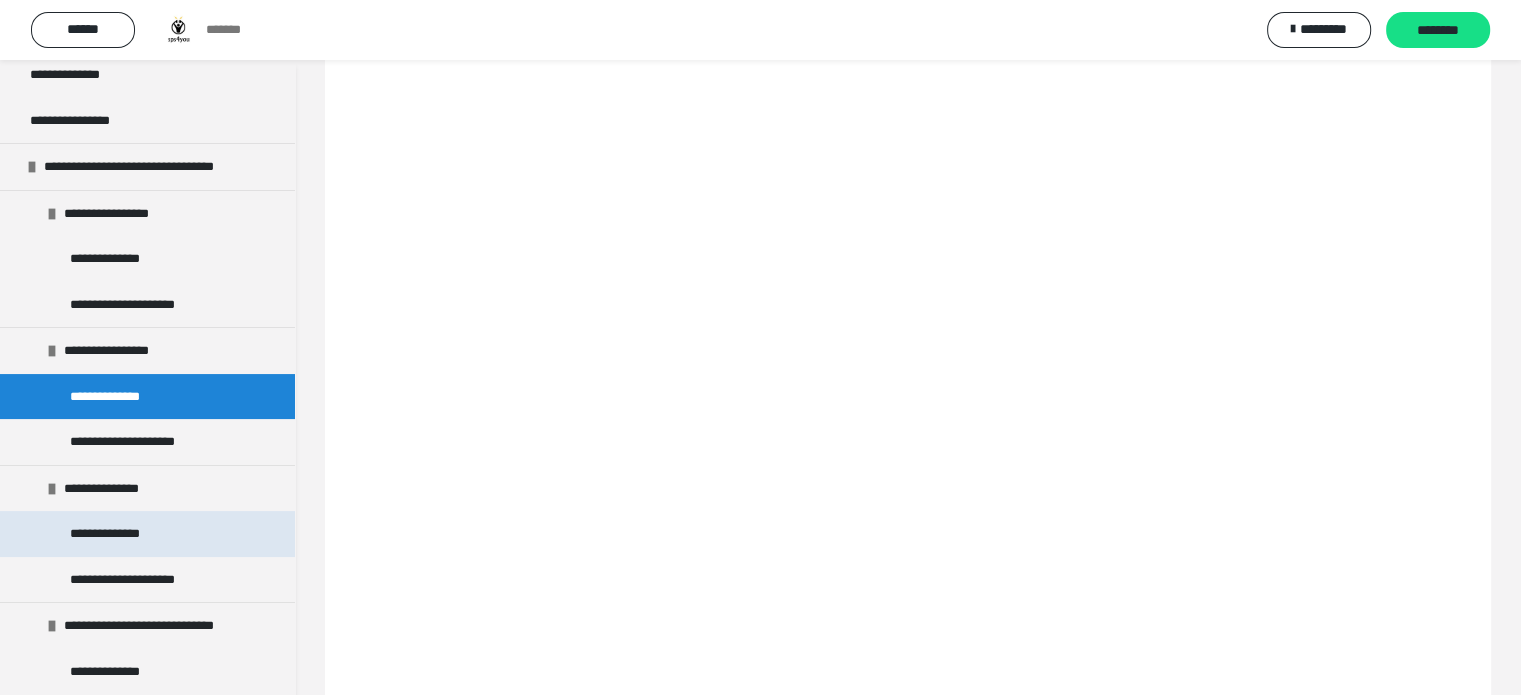 scroll, scrollTop: 400, scrollLeft: 0, axis: vertical 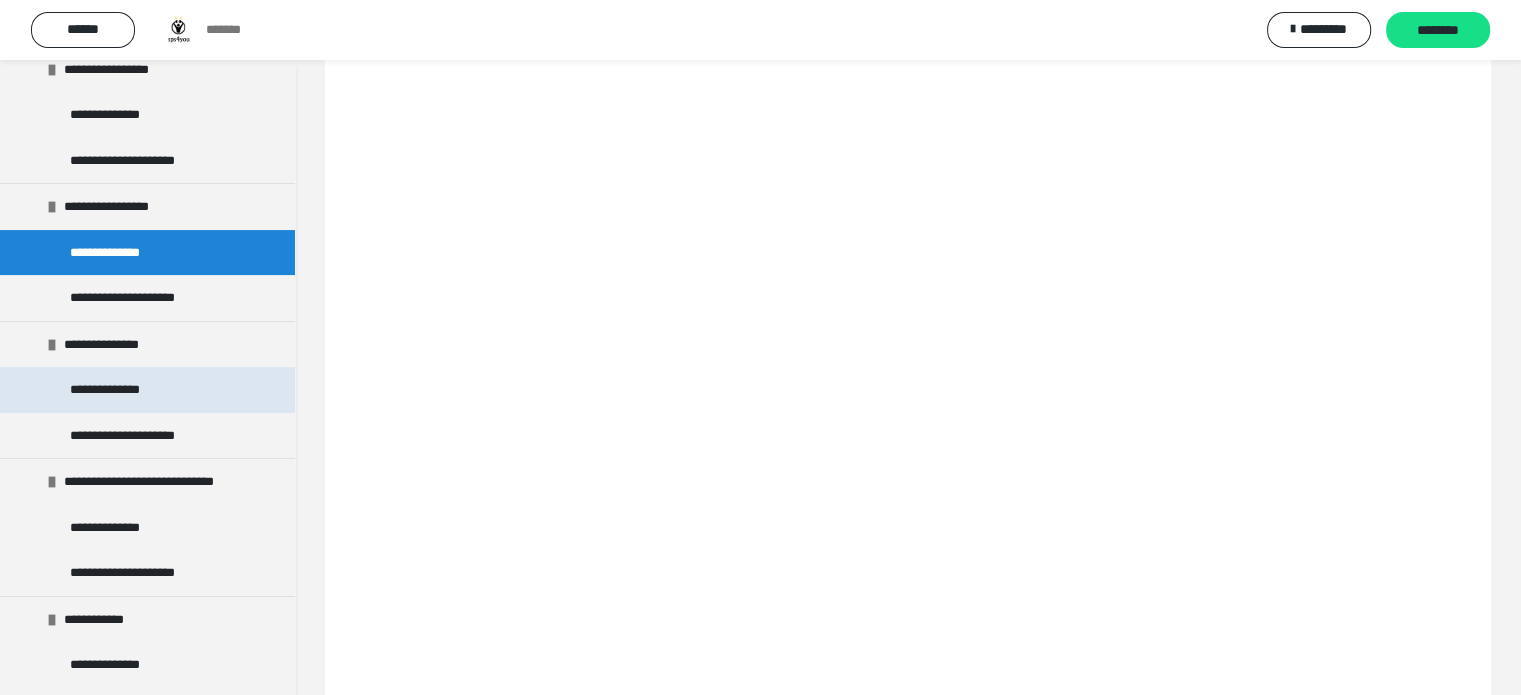 click on "**********" at bounding box center [108, 390] 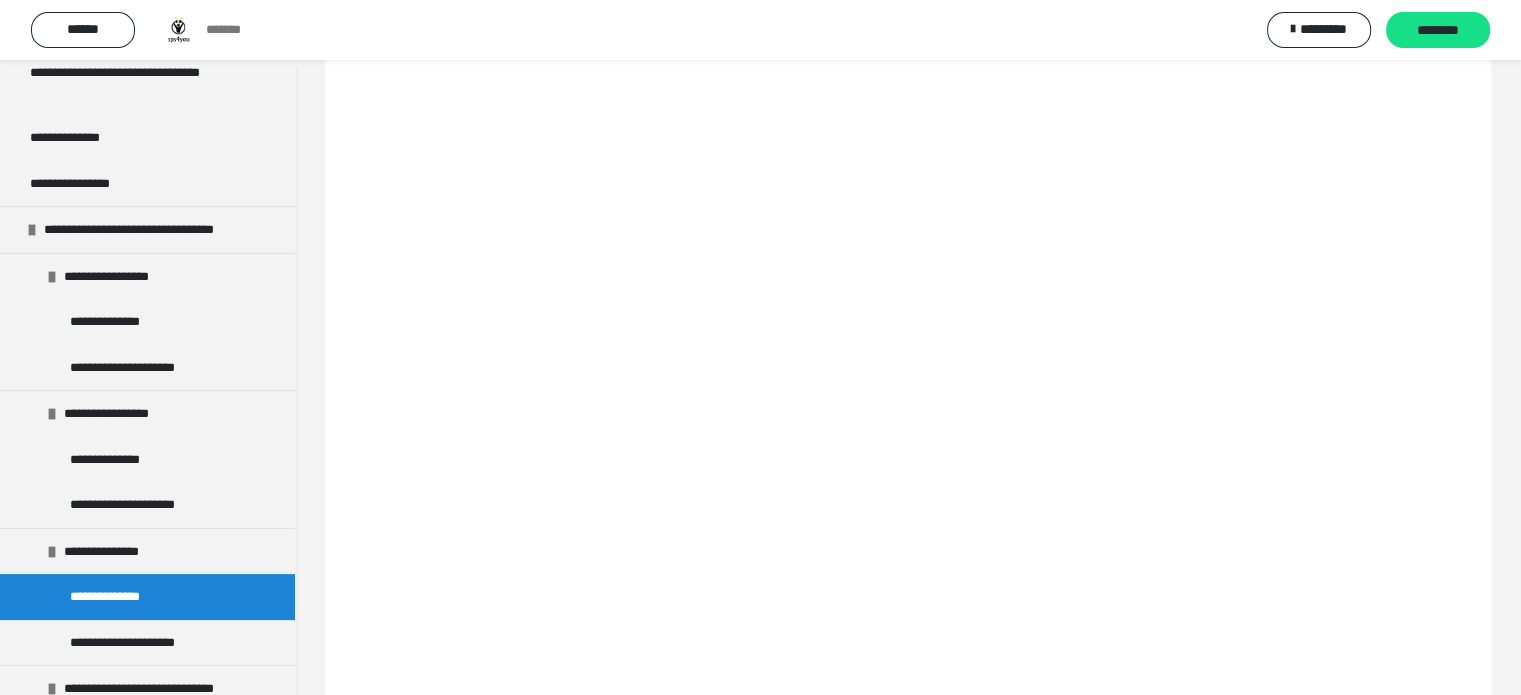 scroll, scrollTop: 300, scrollLeft: 0, axis: vertical 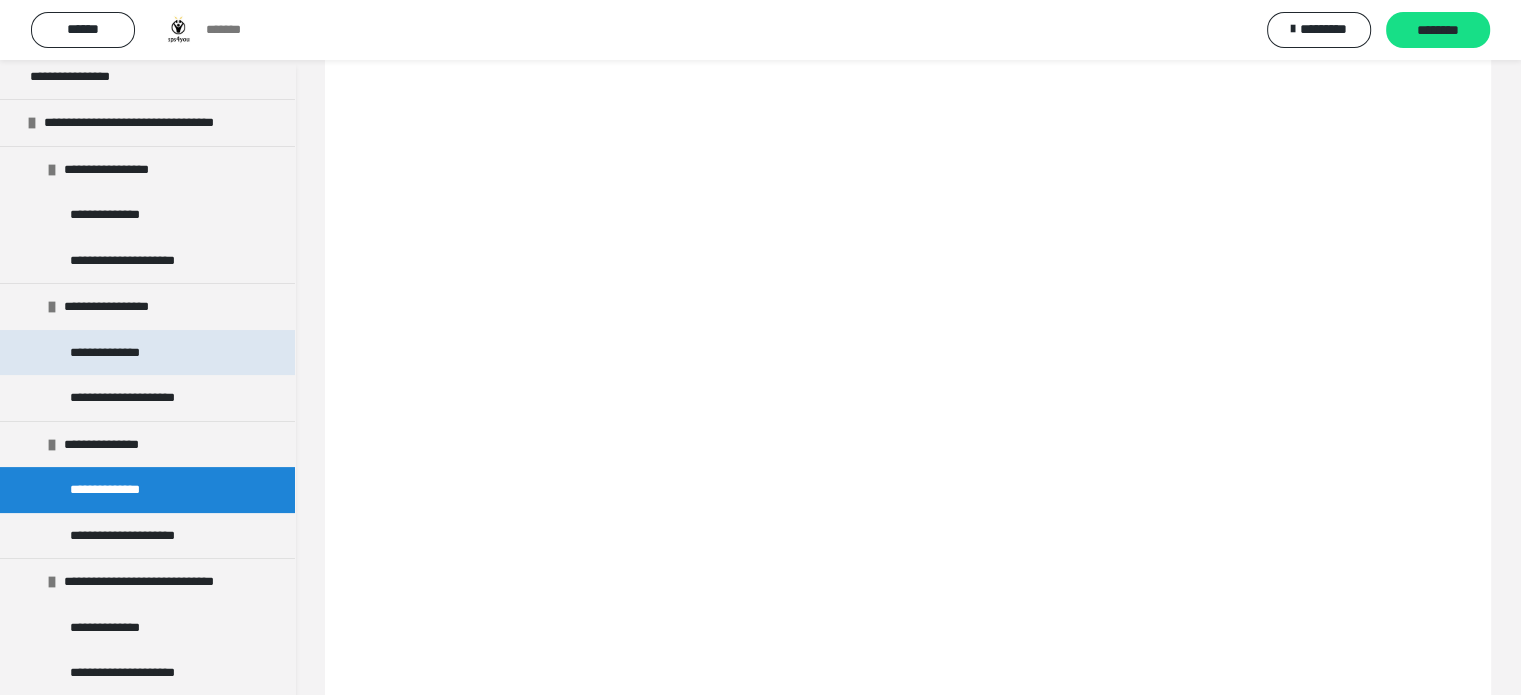 click on "**********" at bounding box center [108, 353] 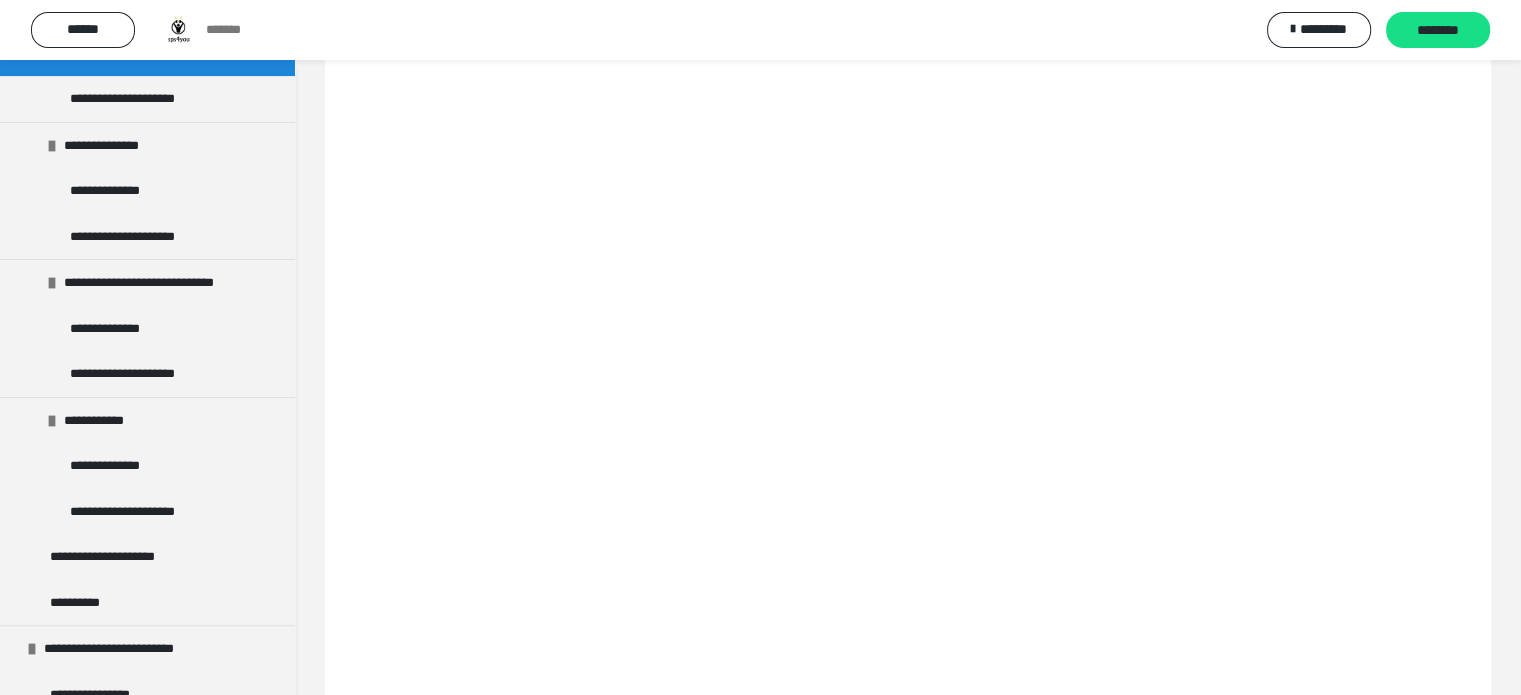 scroll, scrollTop: 600, scrollLeft: 0, axis: vertical 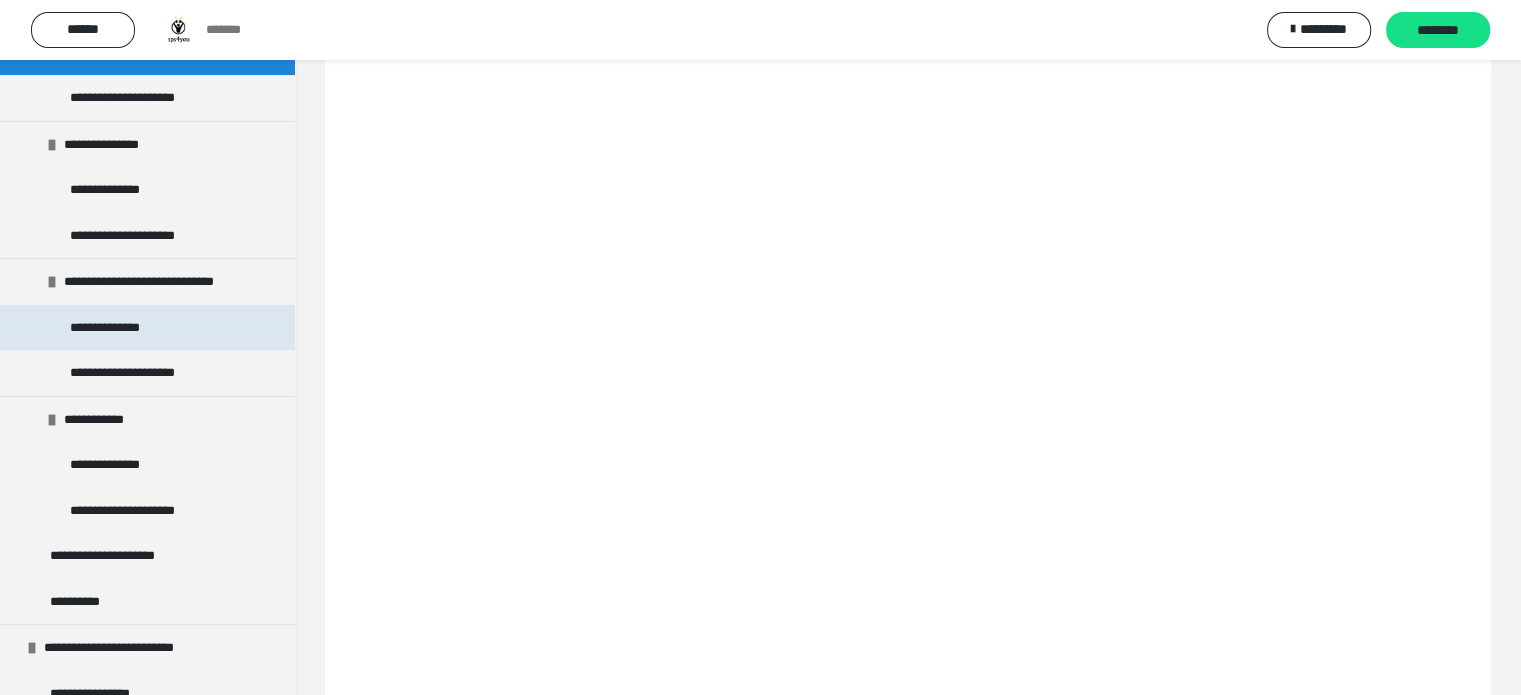 click on "**********" at bounding box center (108, 328) 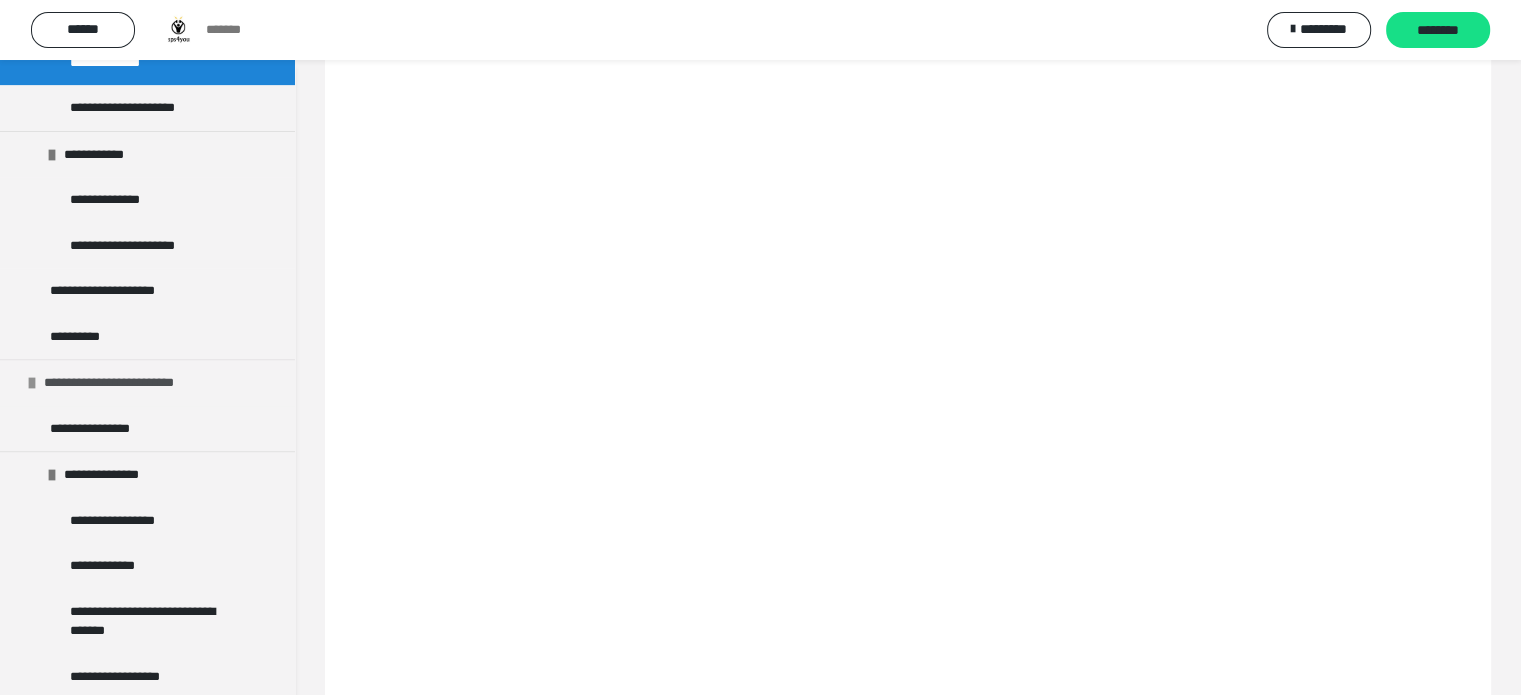 scroll, scrollTop: 900, scrollLeft: 0, axis: vertical 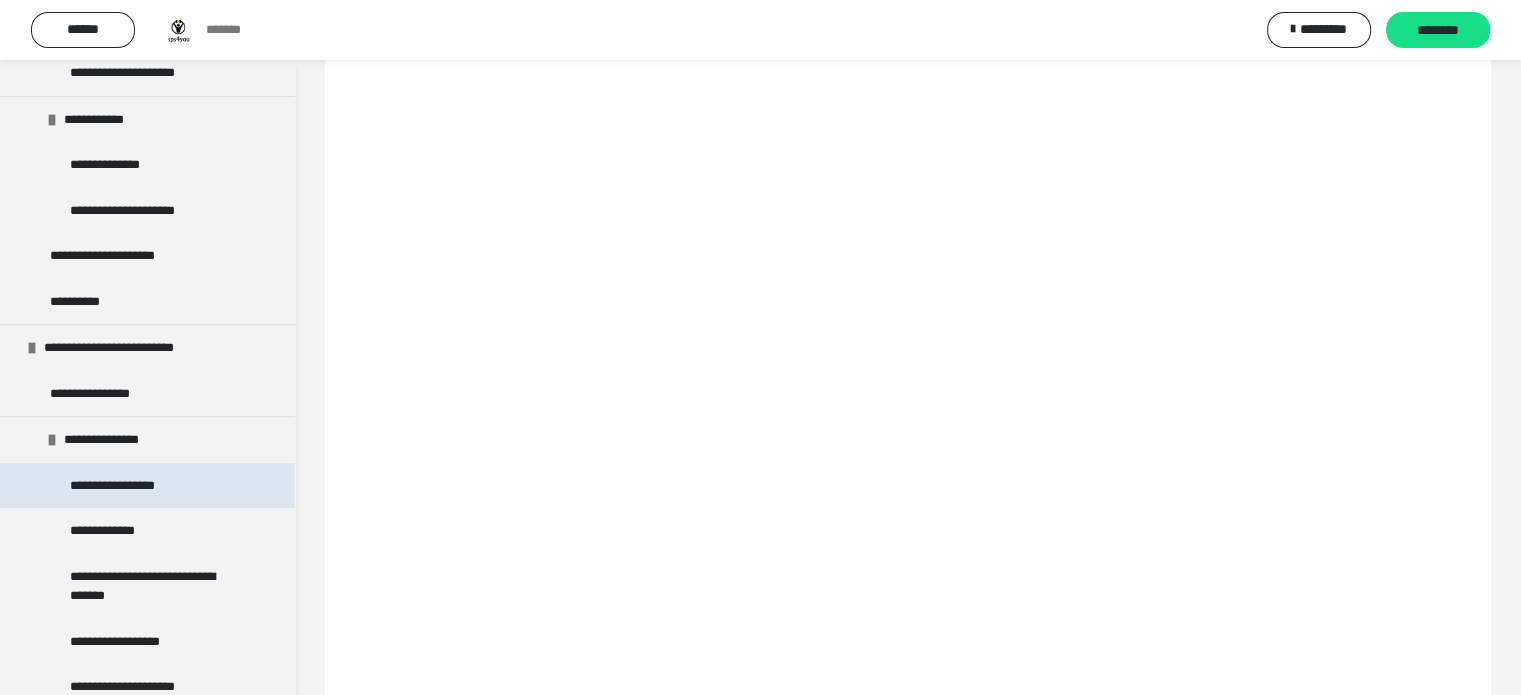 click on "**********" at bounding box center (117, 486) 